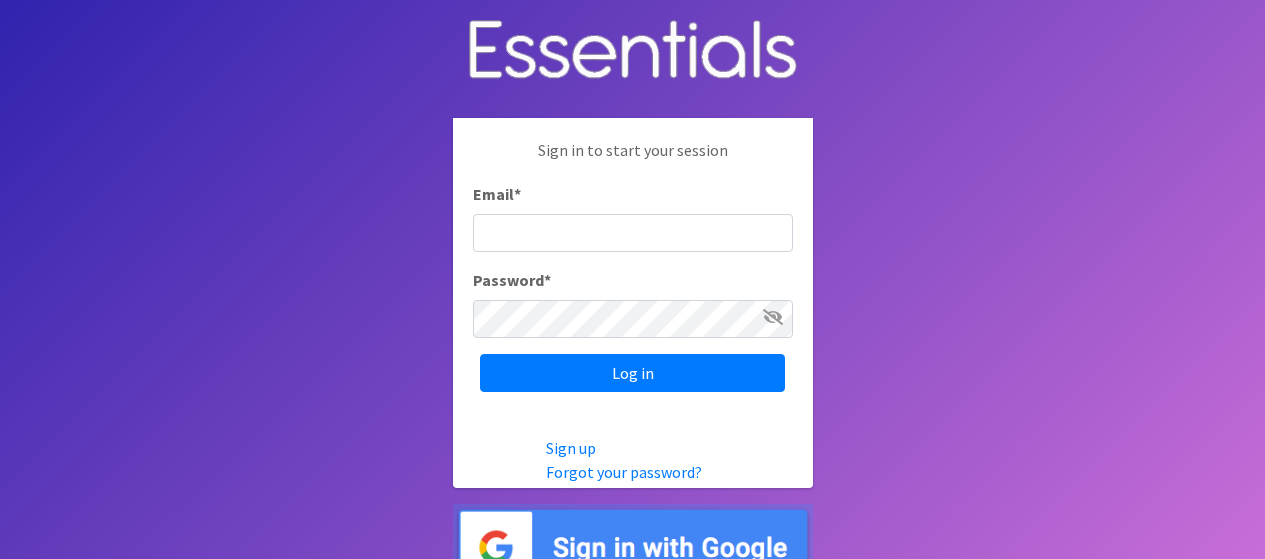 scroll, scrollTop: 0, scrollLeft: 0, axis: both 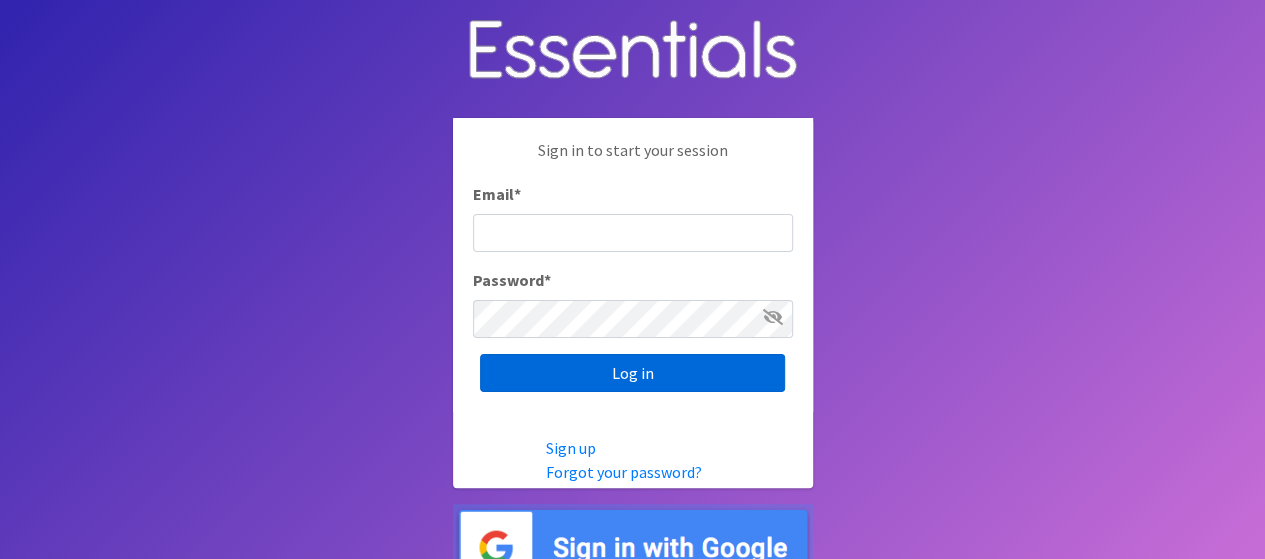 type on "[EMAIL]" 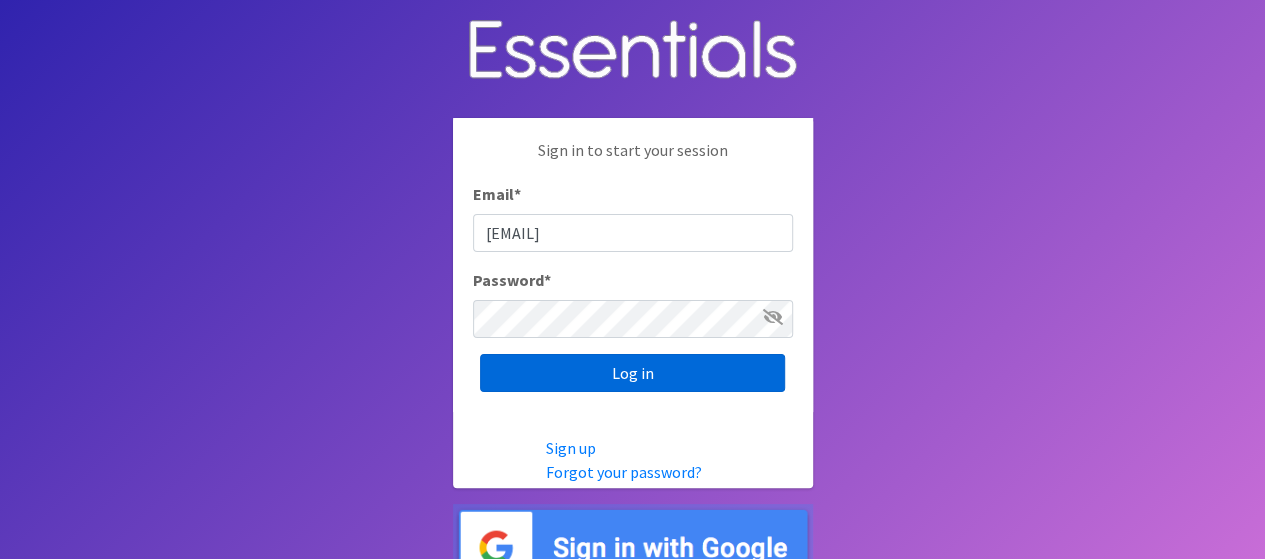 click on "Log in" at bounding box center [632, 373] 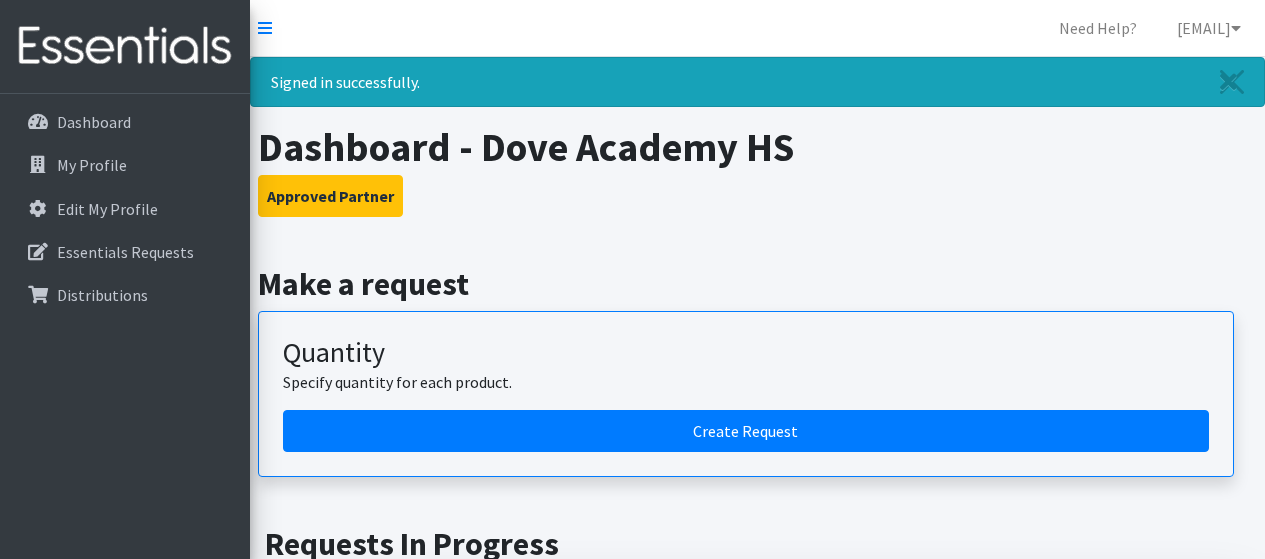 scroll, scrollTop: 0, scrollLeft: 0, axis: both 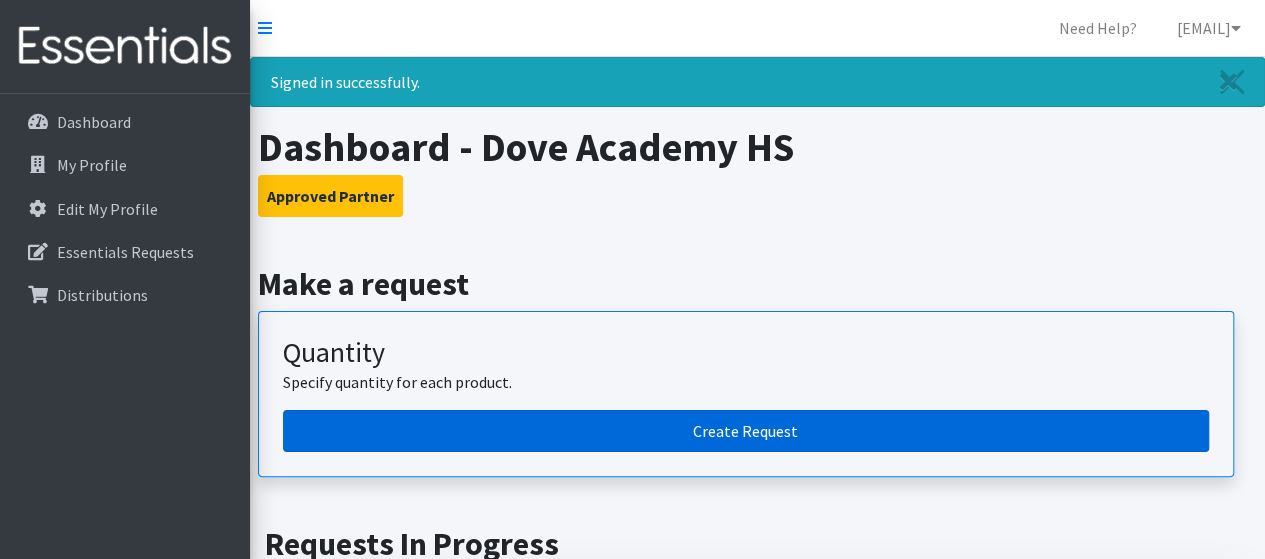 click on "Create Request" at bounding box center (746, 431) 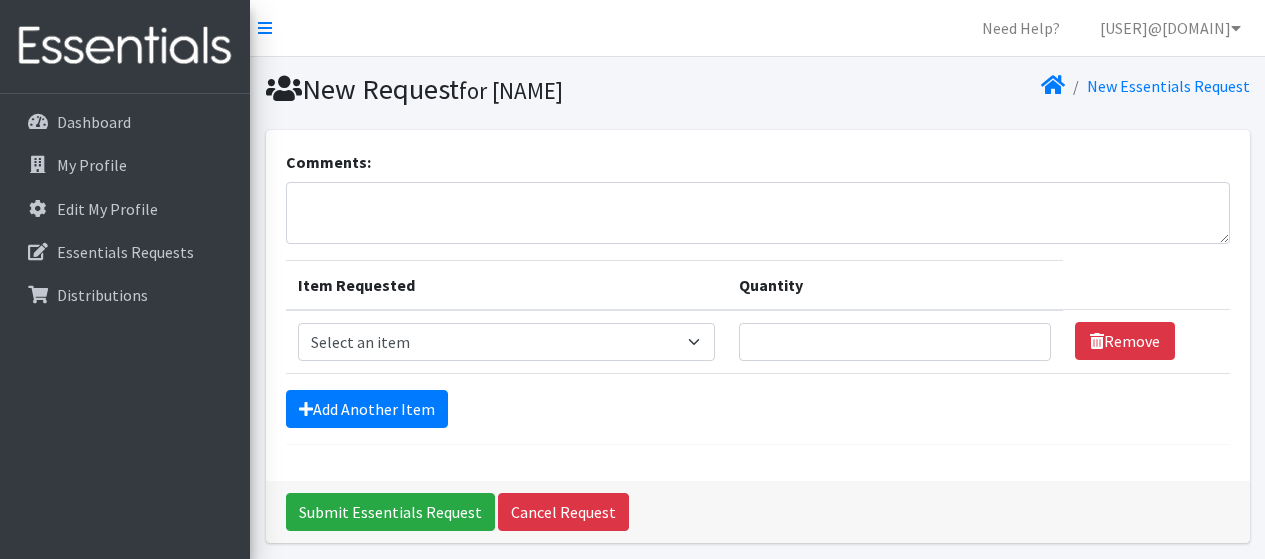 scroll, scrollTop: 0, scrollLeft: 0, axis: both 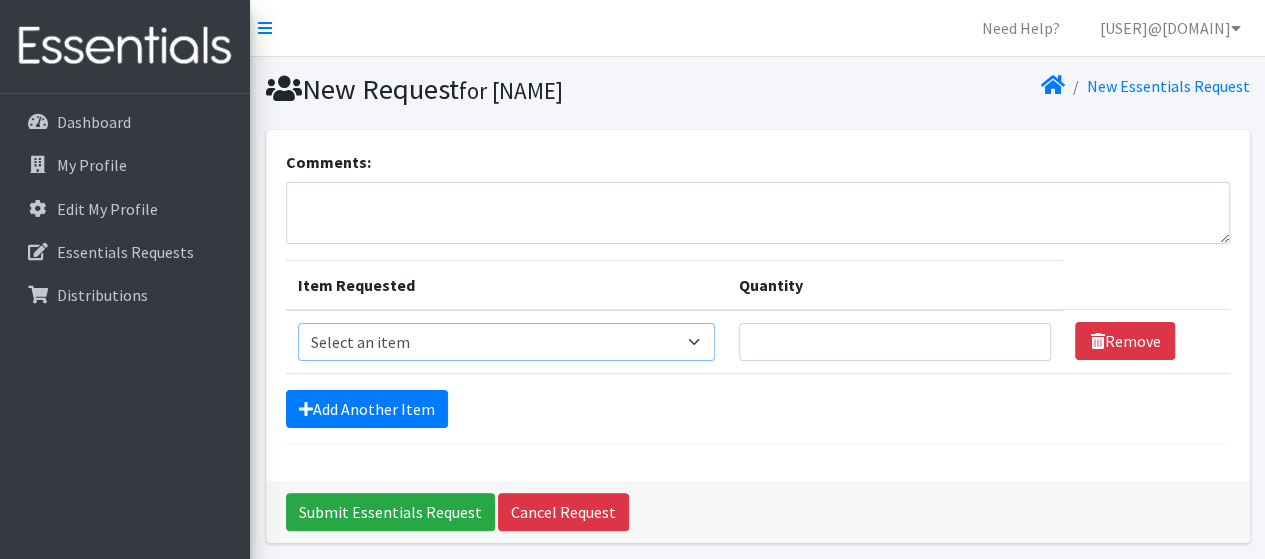 click on "Select an item
Liners (Pack of 100)
Makeup Bag (25)
Pads 1 (Pack of 25)
Pads 2 (Pack of 25)
Pads 3 (Pack of 25)
Pads 4 (Pack of 25)
Pads 5 (Pack of 25) LIMITED QUANTITIES
Tampon Regular (Pack of 25)
Tampon Super (Pack of 25)
Tampons Light (Pack of 25)" at bounding box center [506, 342] 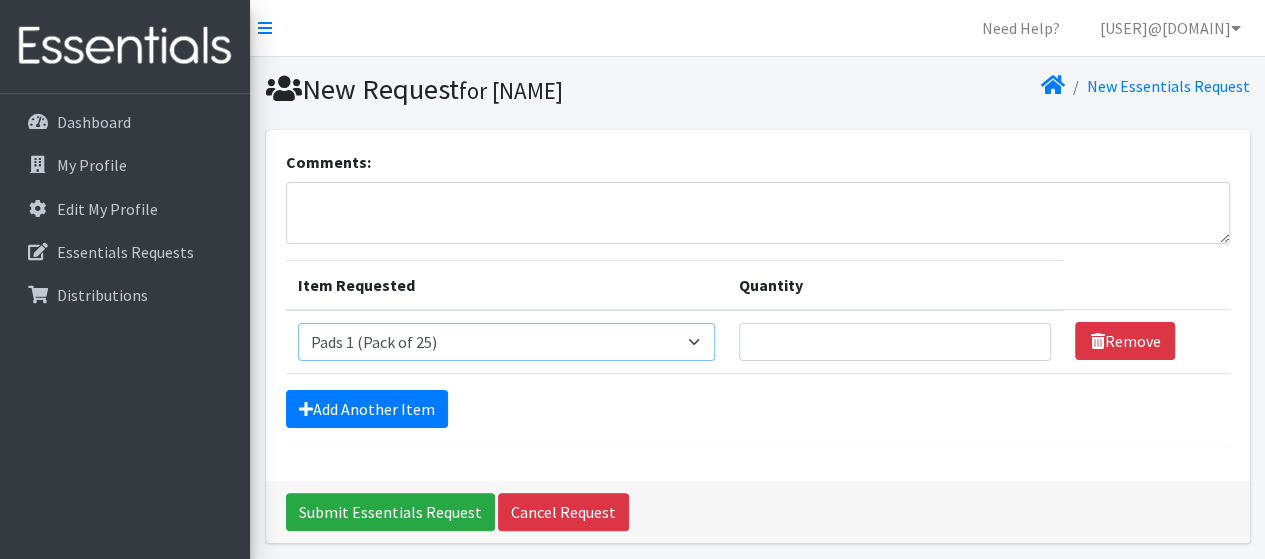 click on "Select an item
Liners (Pack of 100)
Makeup Bag (25)
Pads 1 (Pack of 25)
Pads 2 (Pack of 25)
Pads 3 (Pack of 25)
Pads 4 (Pack of 25)
Pads 5 (Pack of 25) LIMITED QUANTITIES
Tampon Regular (Pack of 25)
Tampon Super (Pack of 25)
Tampons Light (Pack of 25)" at bounding box center (506, 342) 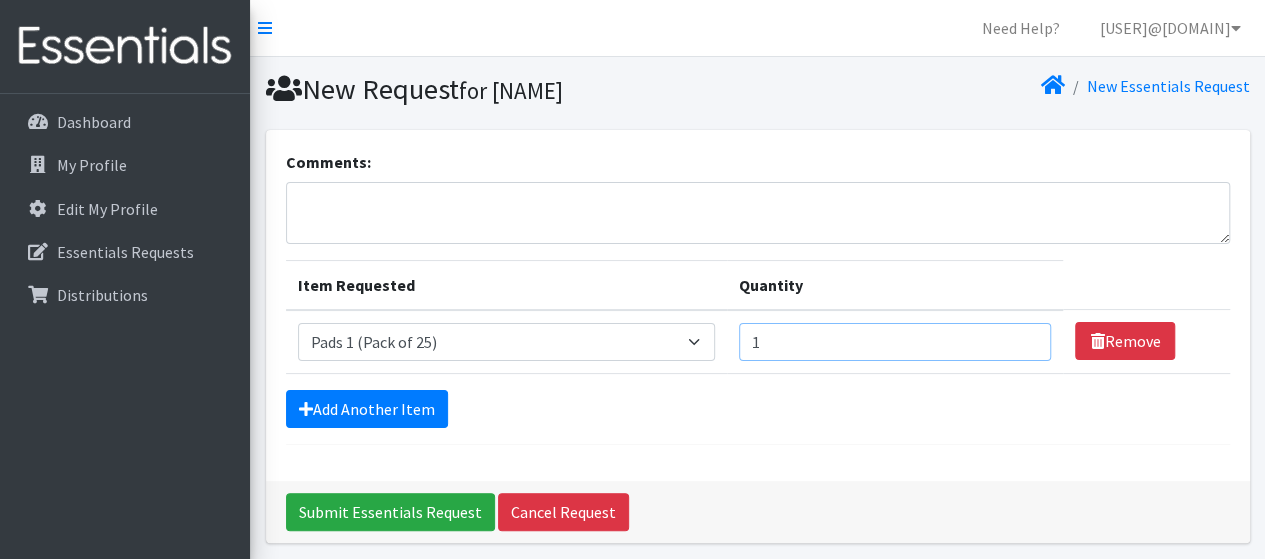click on "1" at bounding box center (895, 342) 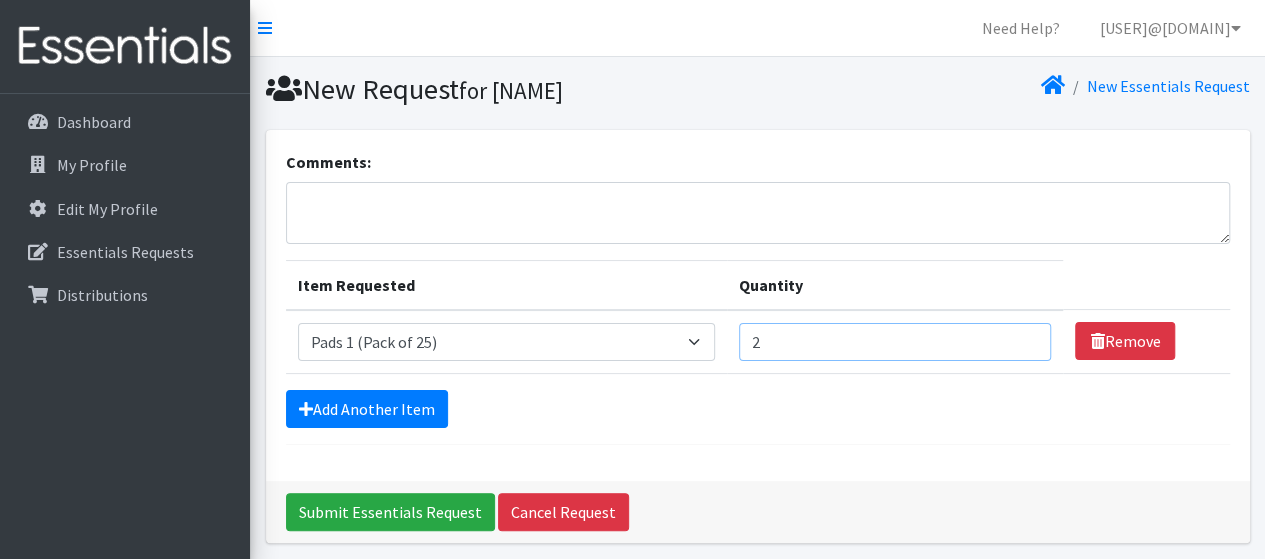 type on "2" 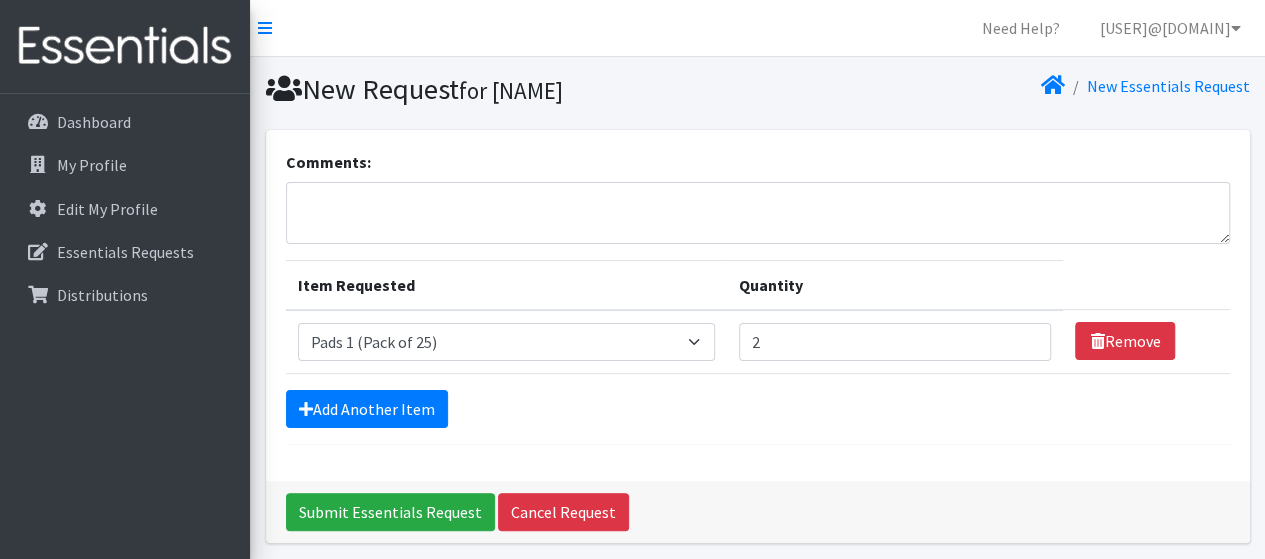 click on "Comments:
Item Requested
Quantity
Item Requested
Select an item
Liners (Pack of 100)
Makeup Bag (25)
Pads 1 (Pack of 25)
Pads 2 (Pack of 25)
Pads 3 (Pack of 25)
Pads 4 (Pack of 25)
Pads 5 (Pack of 25) LIMITED QUANTITIES
Tampon Regular (Pack of 25)
Tampon Super (Pack of 25)
Tampons Light (Pack of 25)
Quantity
2
Remove
Add Another Item" at bounding box center [758, 297] 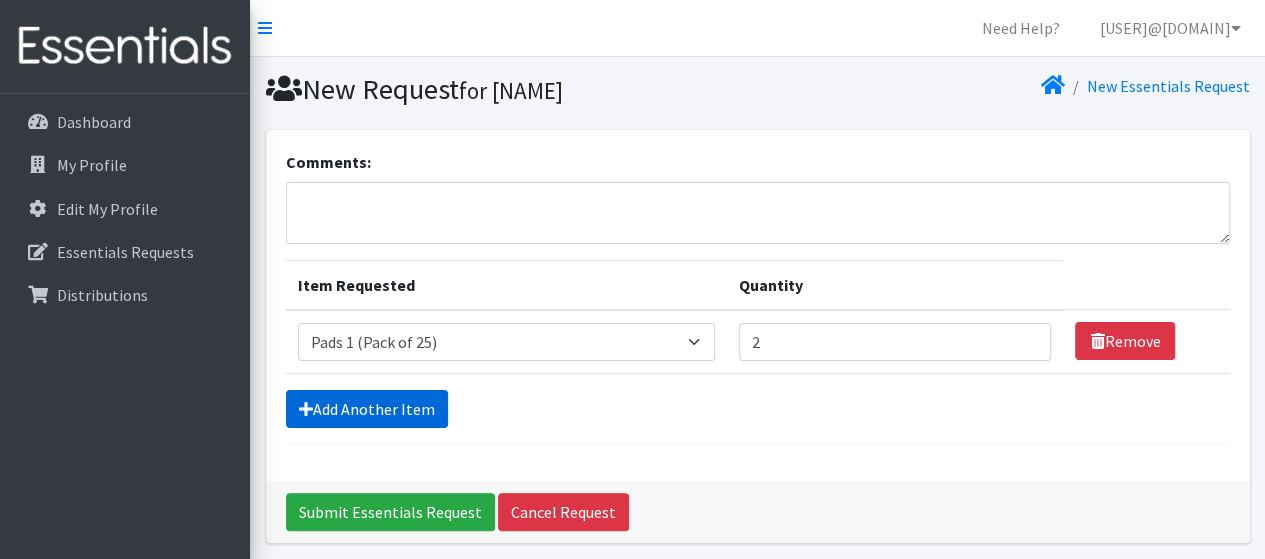 click on "Add Another Item" at bounding box center (367, 409) 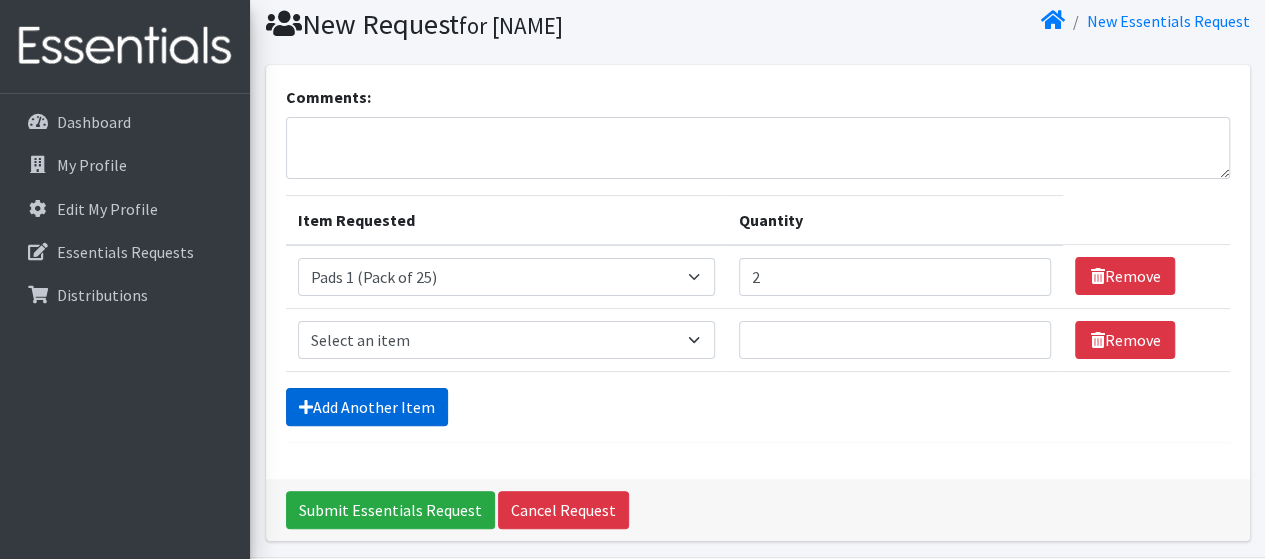 scroll, scrollTop: 134, scrollLeft: 0, axis: vertical 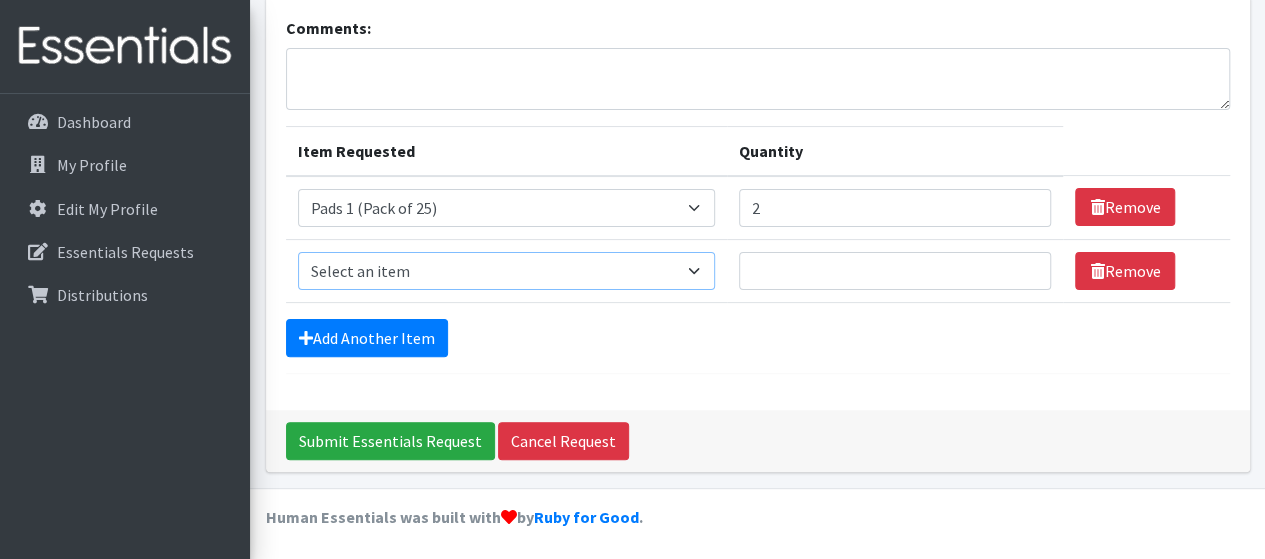 click on "Select an item
Liners (Pack of 100)
Makeup Bag (25)
Pads 1 (Pack of 25)
Pads 2 (Pack of 25)
Pads 3 (Pack of 25)
Pads 4 (Pack of 25)
Pads 5 (Pack of 25) LIMITED QUANTITIES
Tampon Regular (Pack of 25)
Tampon Super (Pack of 25)
Tampons Light (Pack of 25)" at bounding box center (506, 271) 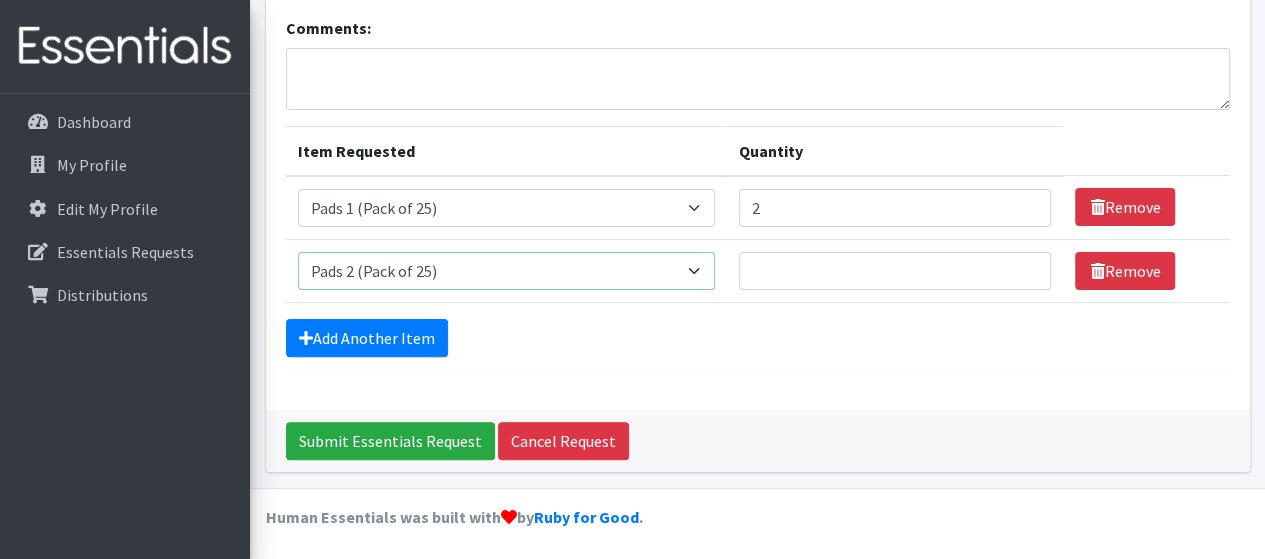 click on "Select an item
Liners (Pack of 100)
Makeup Bag (25)
Pads 1 (Pack of 25)
Pads 2 (Pack of 25)
Pads 3 (Pack of 25)
Pads 4 (Pack of 25)
Pads 5 (Pack of 25) LIMITED QUANTITIES
Tampon Regular (Pack of 25)
Tampon Super (Pack of 25)
Tampons Light (Pack of 25)" at bounding box center [506, 271] 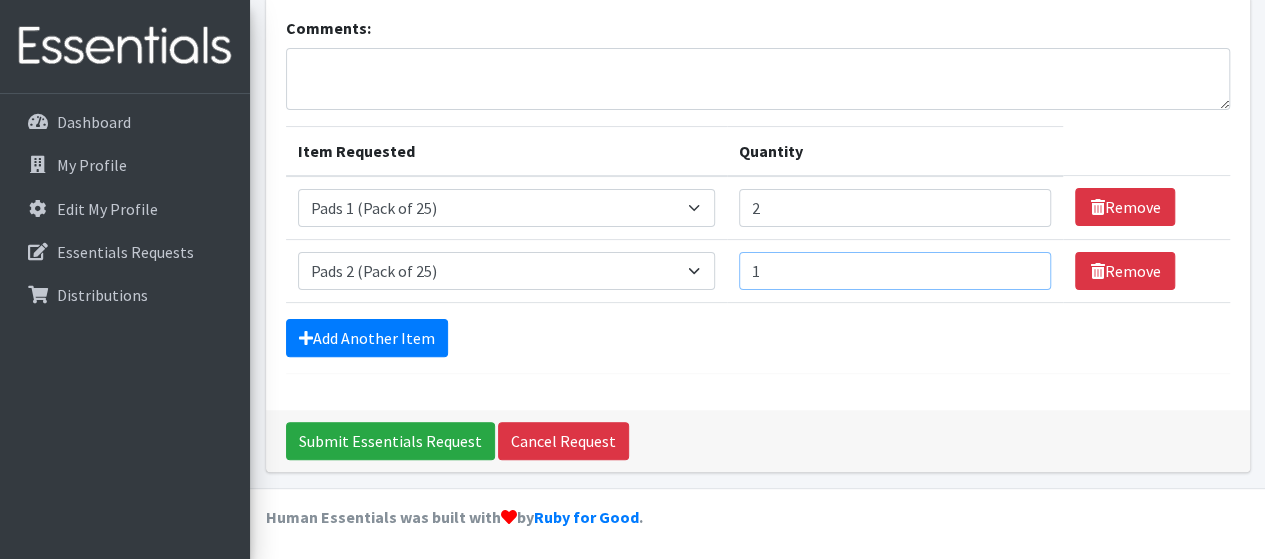 click on "1" at bounding box center (895, 271) 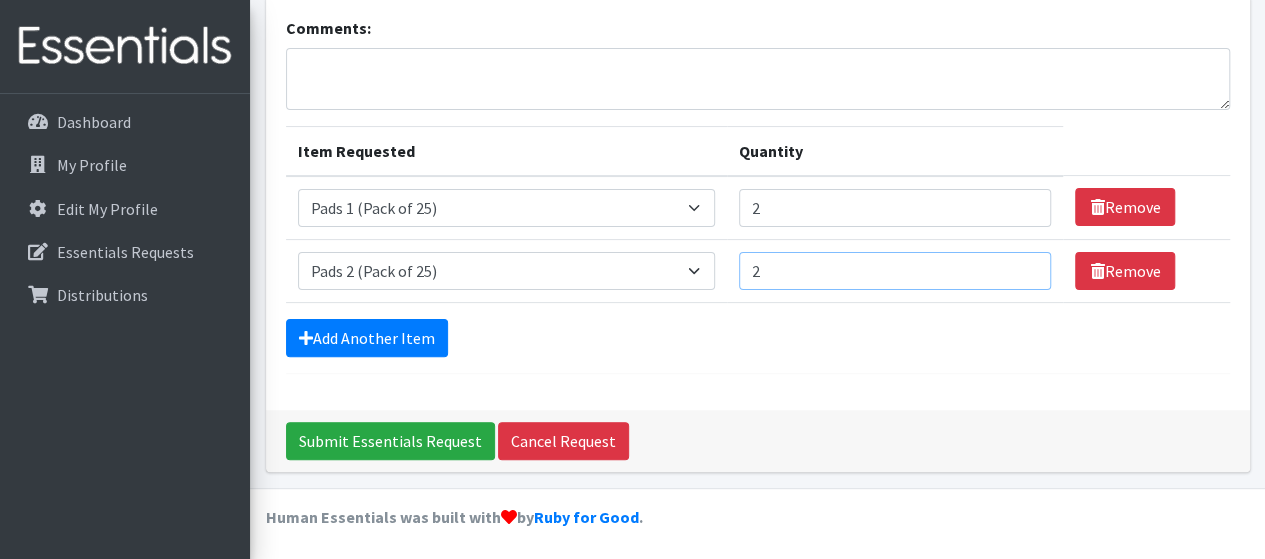 type on "2" 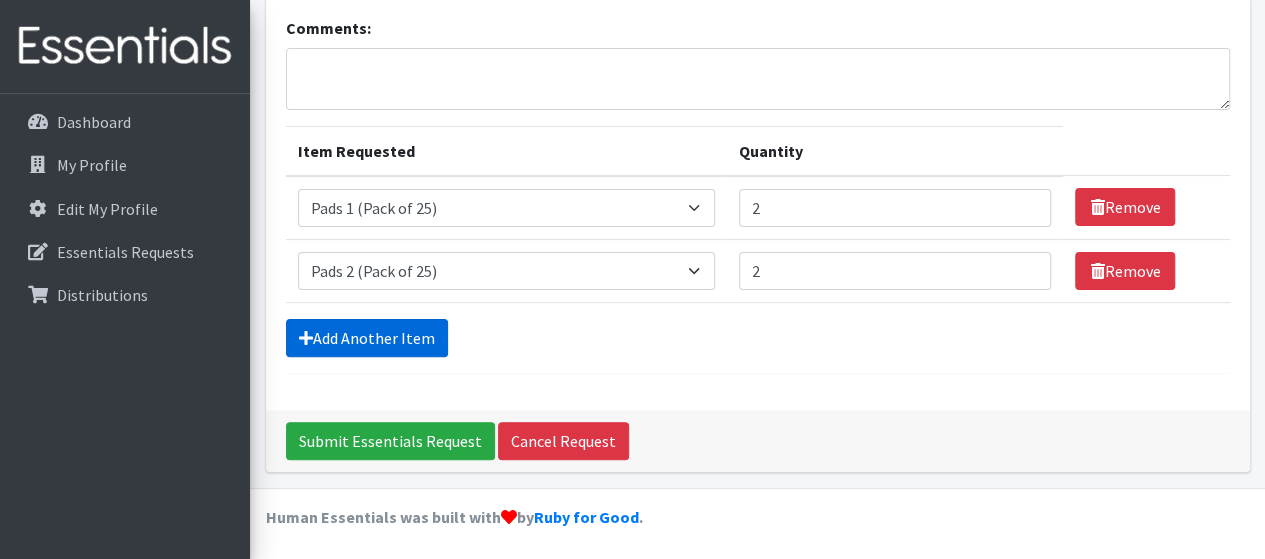 click on "Add Another Item" at bounding box center [367, 338] 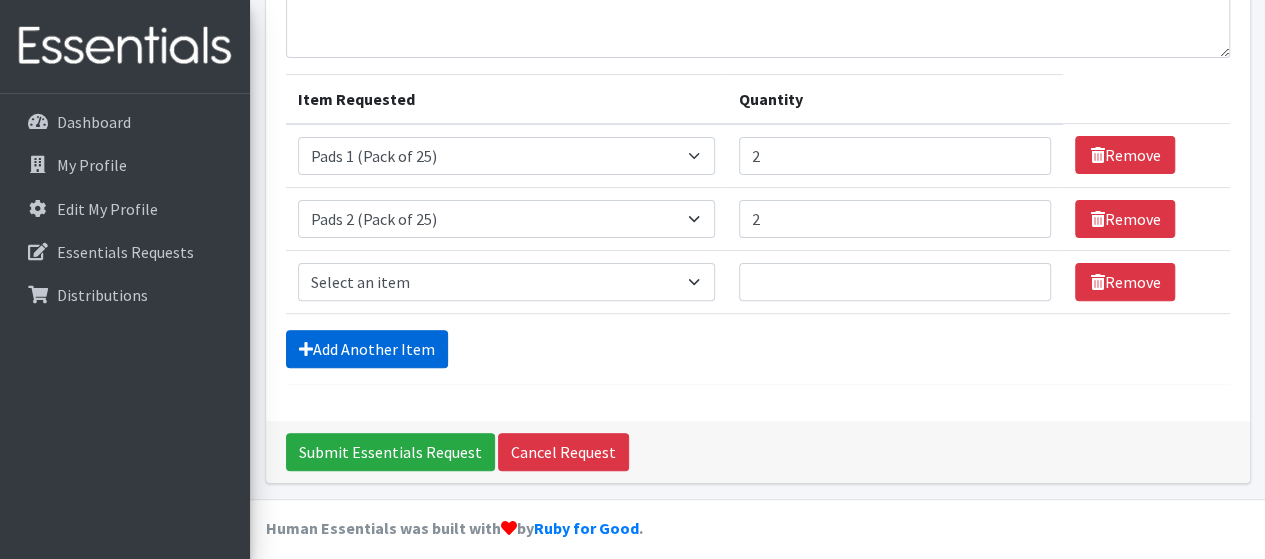 scroll, scrollTop: 196, scrollLeft: 0, axis: vertical 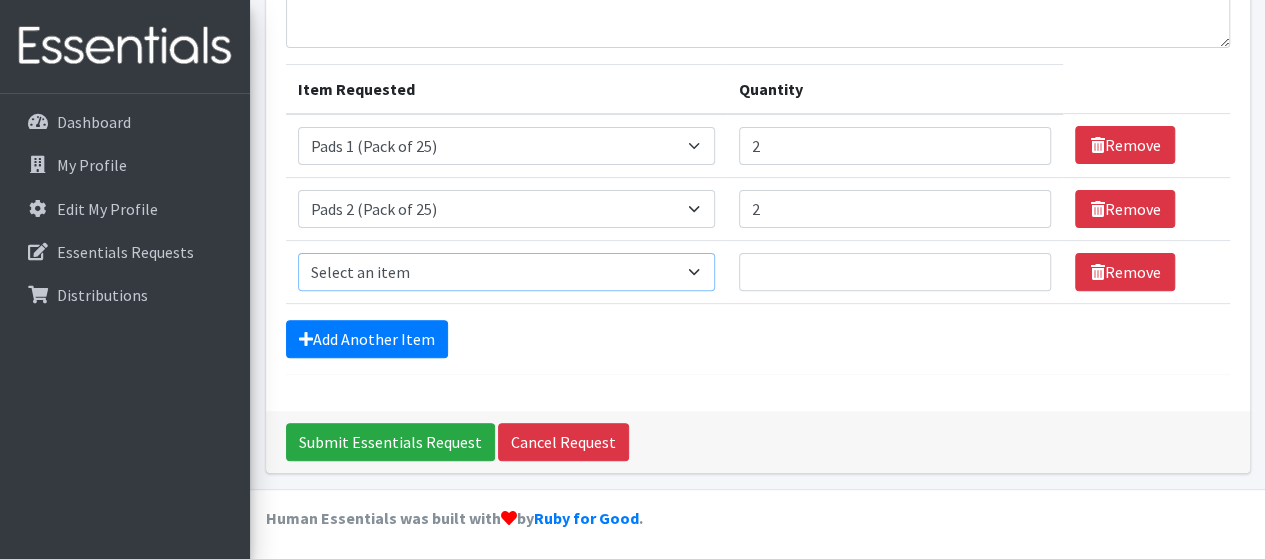 click on "Select an item
Liners (Pack of 100)
Makeup Bag (25)
Pads 1 (Pack of 25)
Pads 2 (Pack of 25)
Pads 3 (Pack of 25)
Pads 4 (Pack of 25)
Pads 5 (Pack of 25) LIMITED QUANTITIES
Tampon Regular (Pack of 25)
Tampon Super (Pack of 25)
Tampons Light (Pack of 25)" at bounding box center (506, 272) 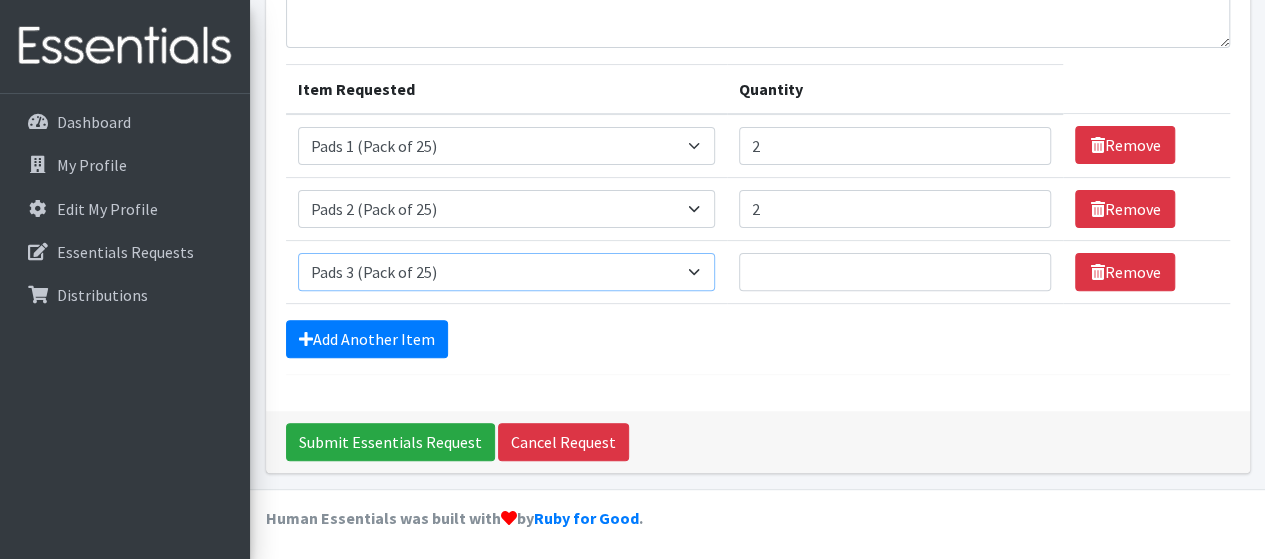 click on "Select an item
Liners (Pack of 100)
Makeup Bag (25)
Pads 1 (Pack of 25)
Pads 2 (Pack of 25)
Pads 3 (Pack of 25)
Pads 4 (Pack of 25)
Pads 5 (Pack of 25) LIMITED QUANTITIES
Tampon Regular (Pack of 25)
Tampon Super (Pack of 25)
Tampons Light (Pack of 25)" at bounding box center [506, 272] 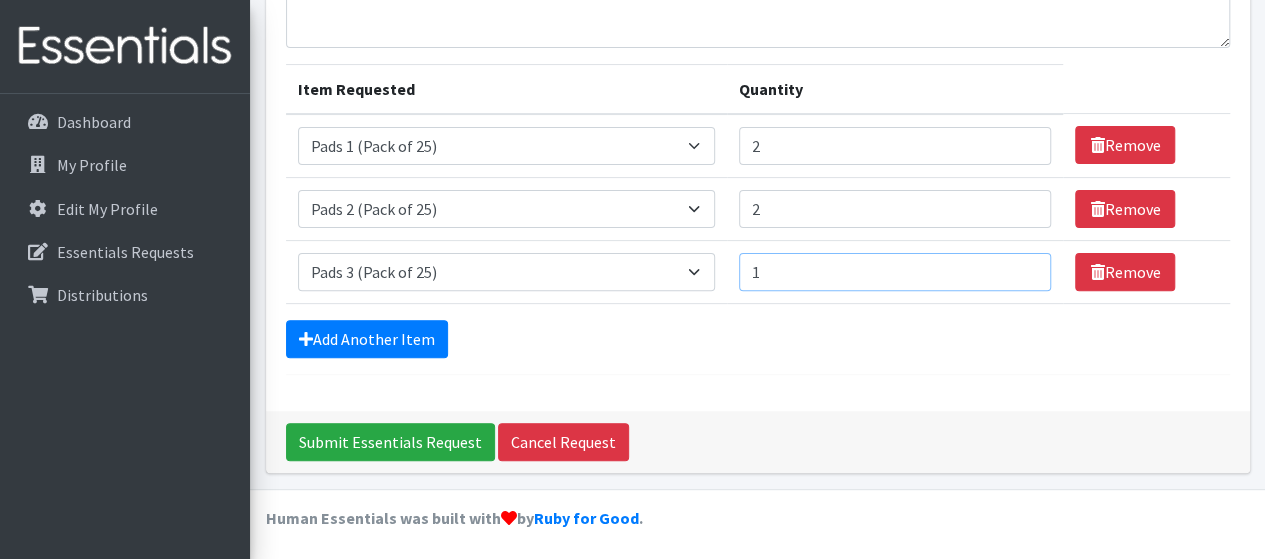 click on "1" at bounding box center [895, 272] 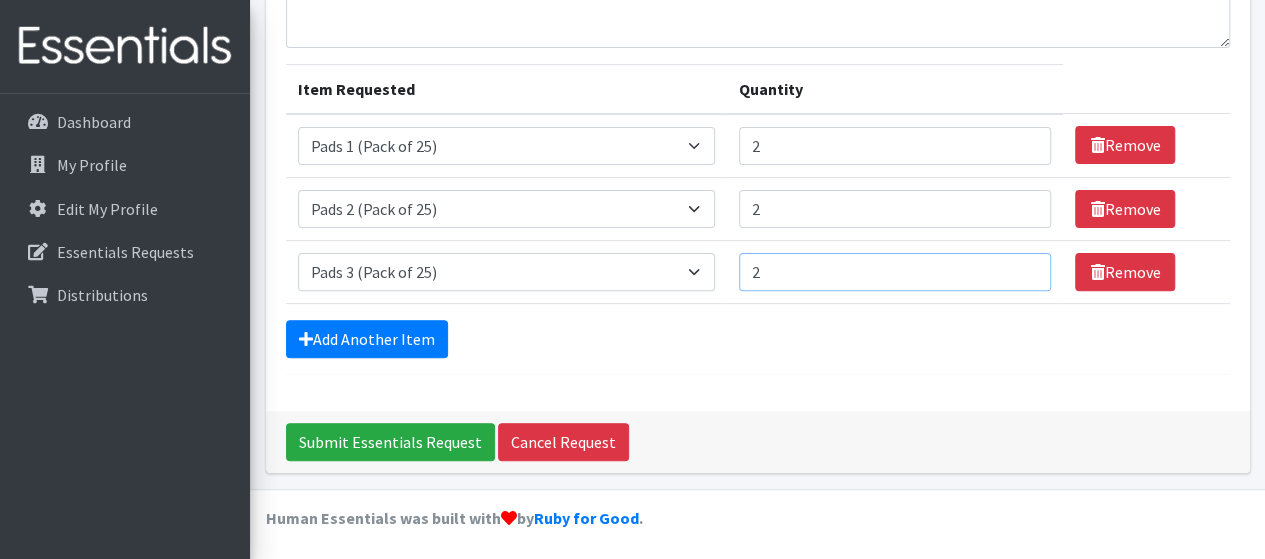 type on "2" 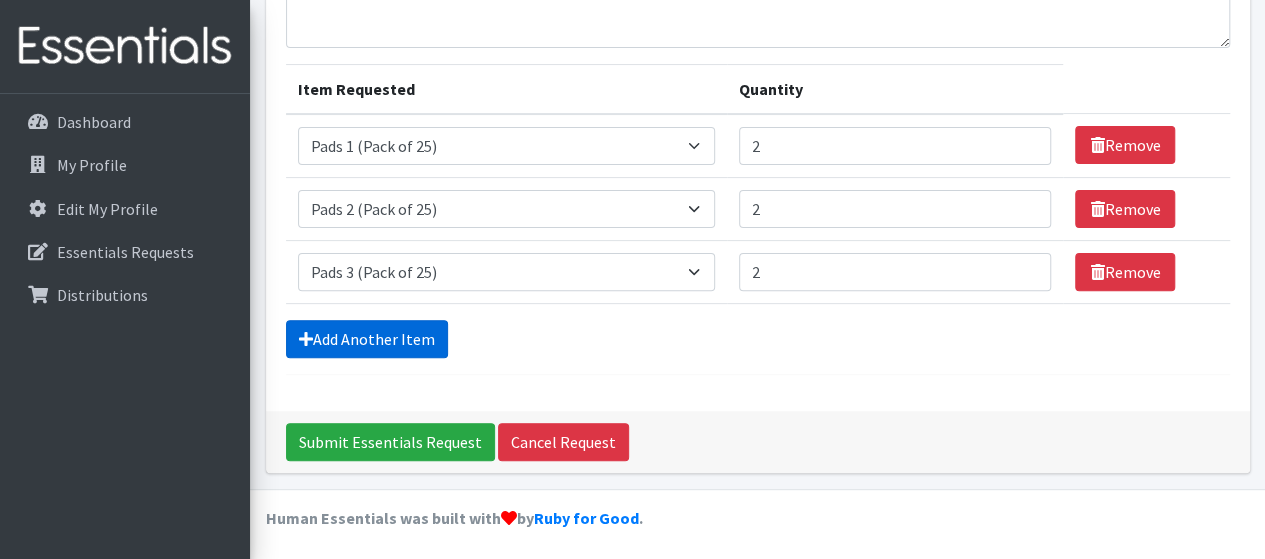 click on "Add Another Item" at bounding box center (367, 339) 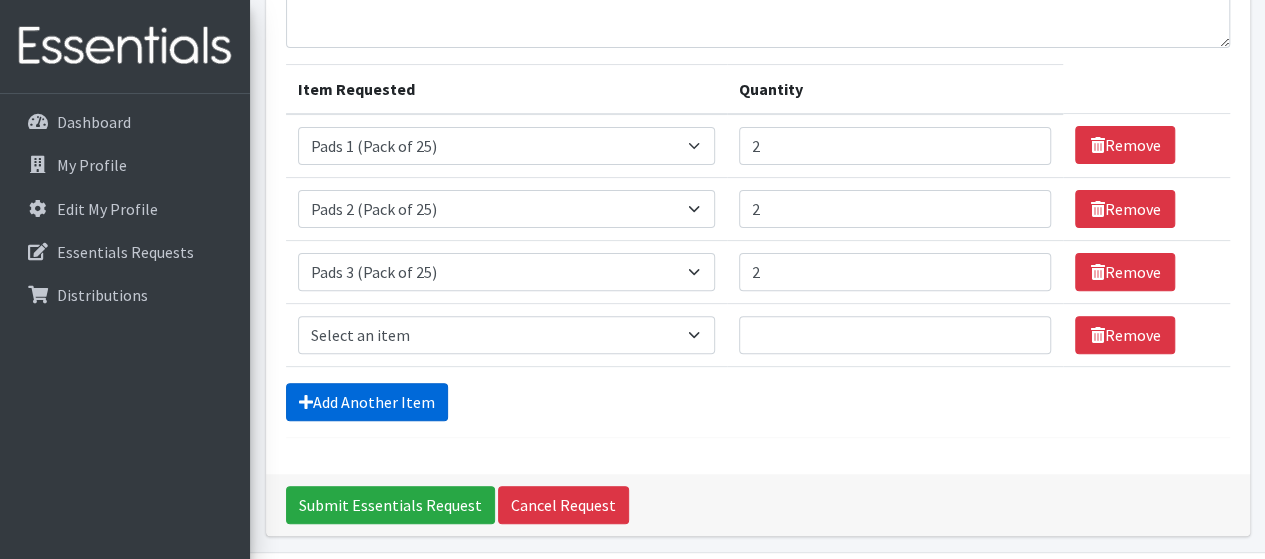 scroll, scrollTop: 259, scrollLeft: 0, axis: vertical 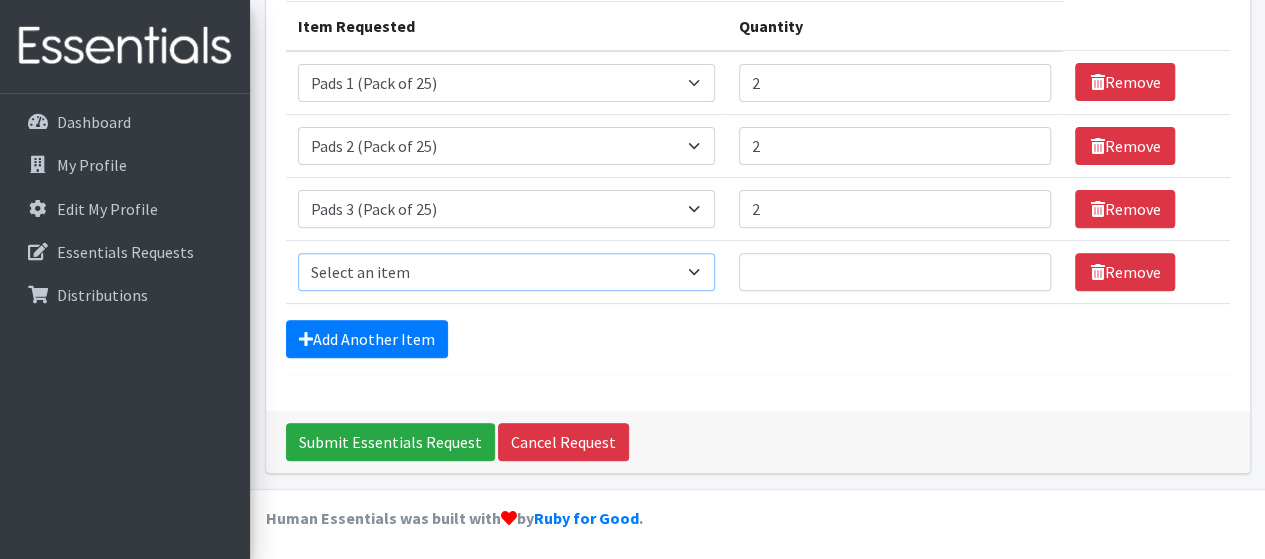click on "Select an item
Liners (Pack of 100)
Makeup Bag (25)
Pads 1 (Pack of 25)
Pads 2 (Pack of 25)
Pads 3 (Pack of 25)
Pads 4 (Pack of 25)
Pads 5 (Pack of 25) LIMITED QUANTITIES
Tampon Regular (Pack of 25)
Tampon Super (Pack of 25)
Tampons Light (Pack of 25)" at bounding box center (506, 272) 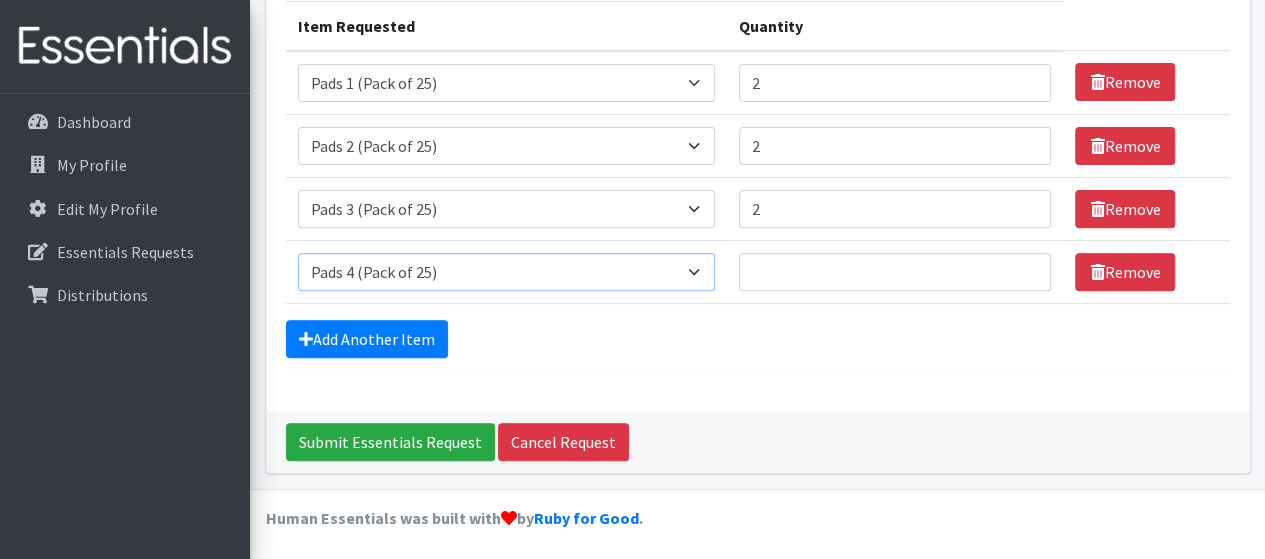 click on "Select an item
Liners (Pack of 100)
Makeup Bag (25)
Pads 1 (Pack of 25)
Pads 2 (Pack of 25)
Pads 3 (Pack of 25)
Pads 4 (Pack of 25)
Pads 5 (Pack of 25) LIMITED QUANTITIES
Tampon Regular (Pack of 25)
Tampon Super (Pack of 25)
Tampons Light (Pack of 25)" at bounding box center (506, 272) 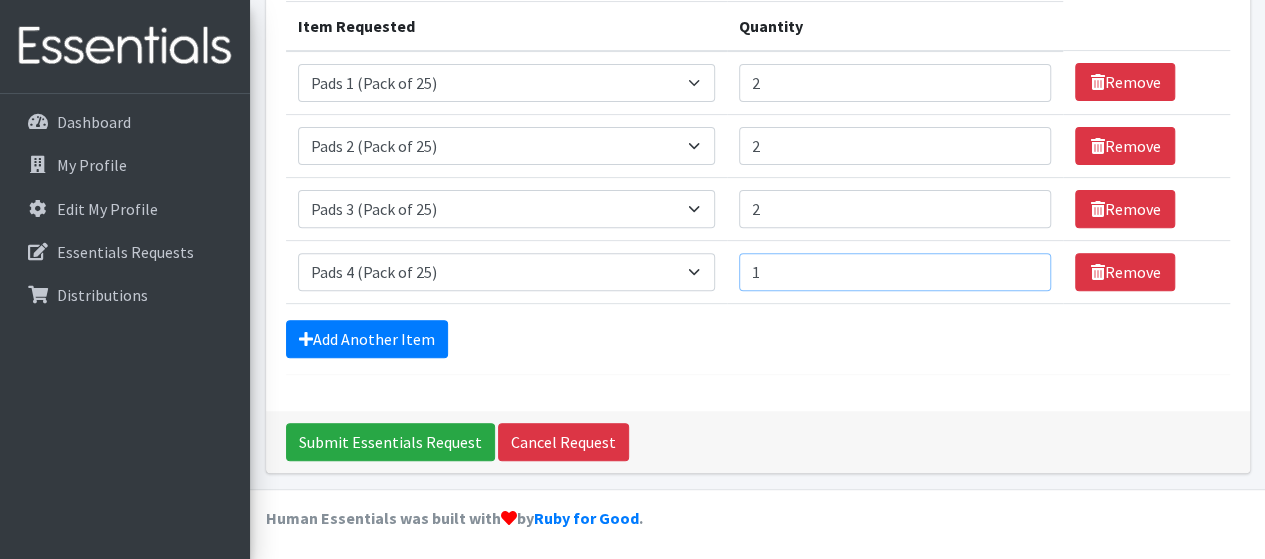 click on "1" at bounding box center (895, 272) 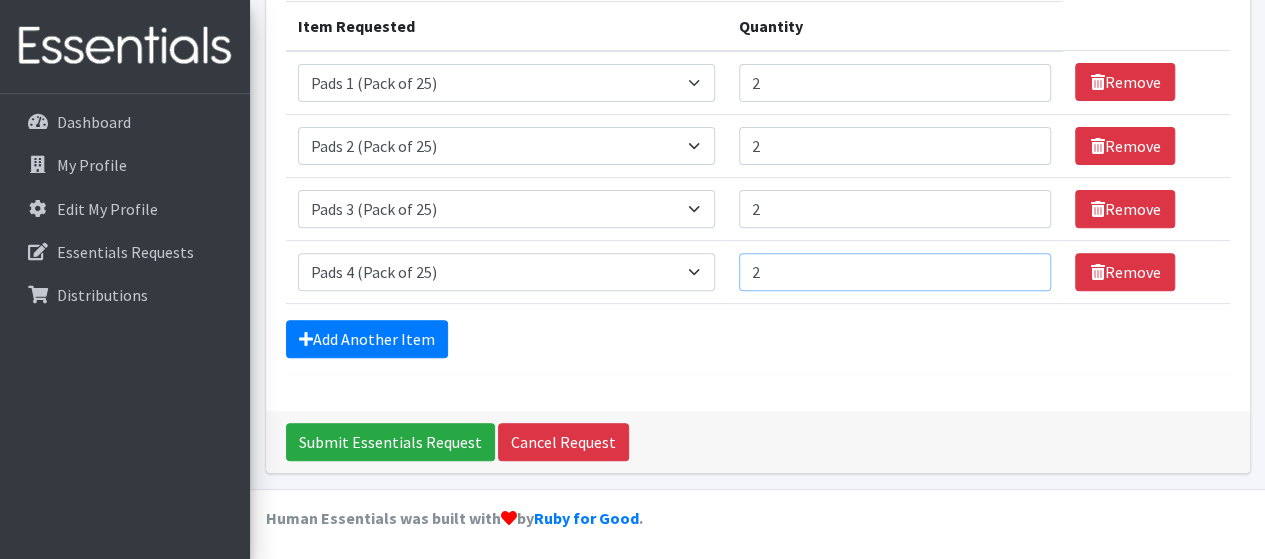 type on "2" 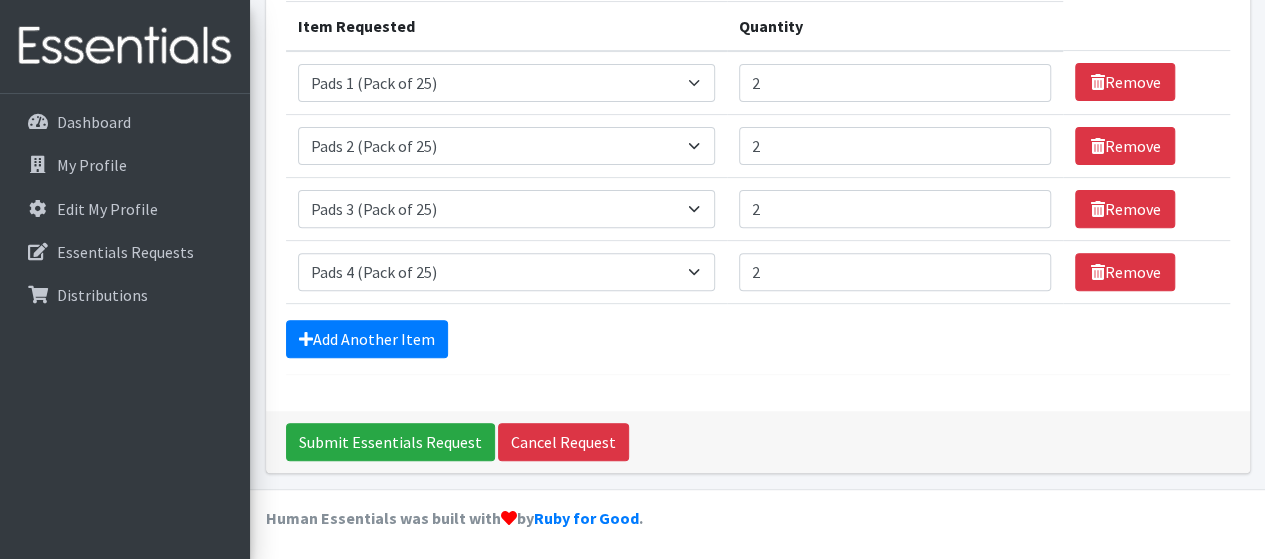 click on "Add Another Item" at bounding box center (758, 339) 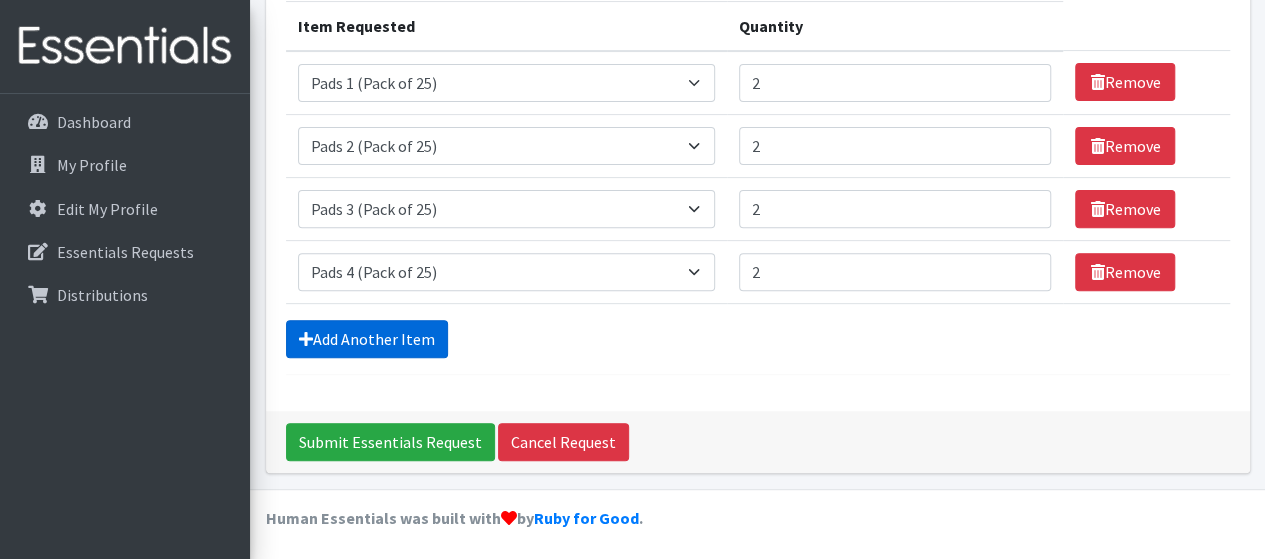 click on "Add Another Item" at bounding box center [367, 339] 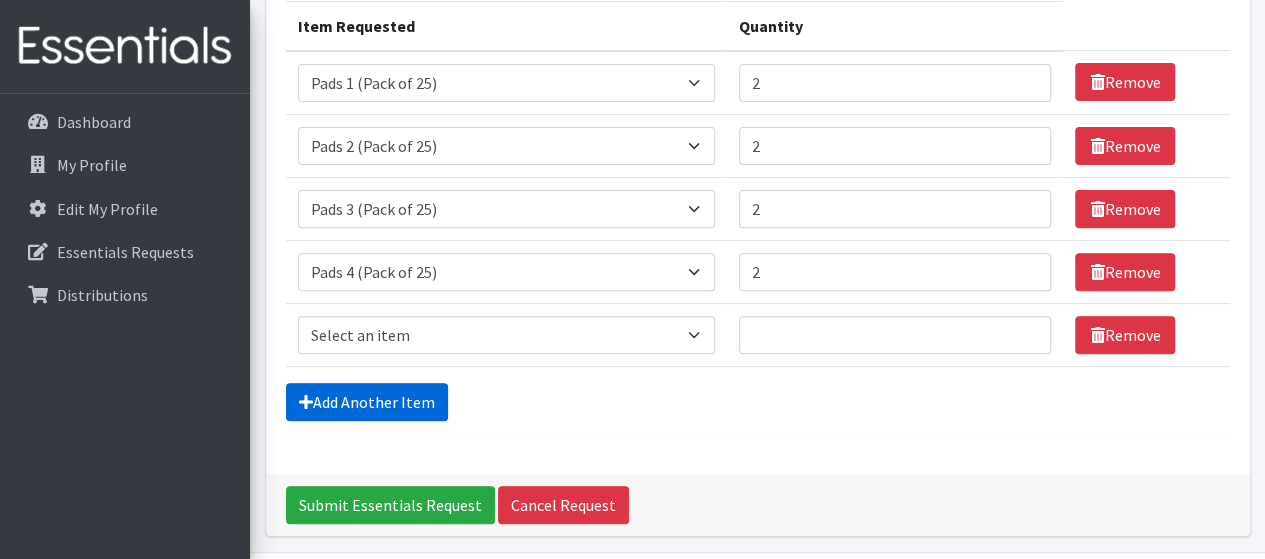 scroll, scrollTop: 322, scrollLeft: 0, axis: vertical 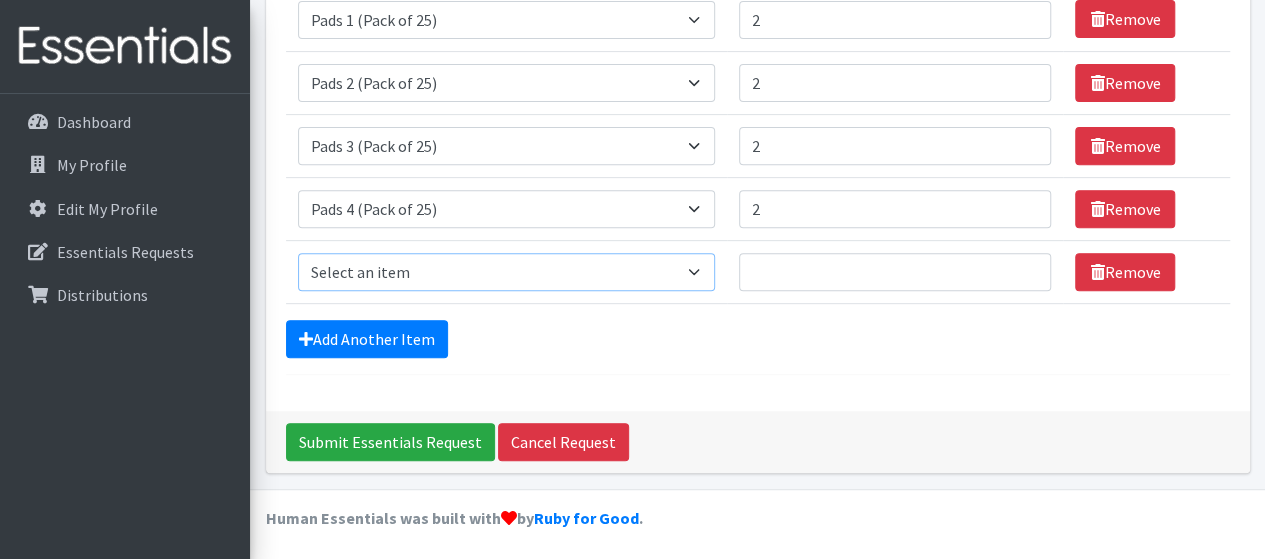 click on "Select an item
Liners (Pack of 100)
Makeup Bag (25)
Pads 1 (Pack of 25)
Pads 2 (Pack of 25)
Pads 3 (Pack of 25)
Pads 4 (Pack of 25)
Pads 5 (Pack of 25) LIMITED QUANTITIES
Tampon Regular (Pack of 25)
Tampon Super (Pack of 25)
Tampons Light (Pack of 25)" at bounding box center [506, 272] 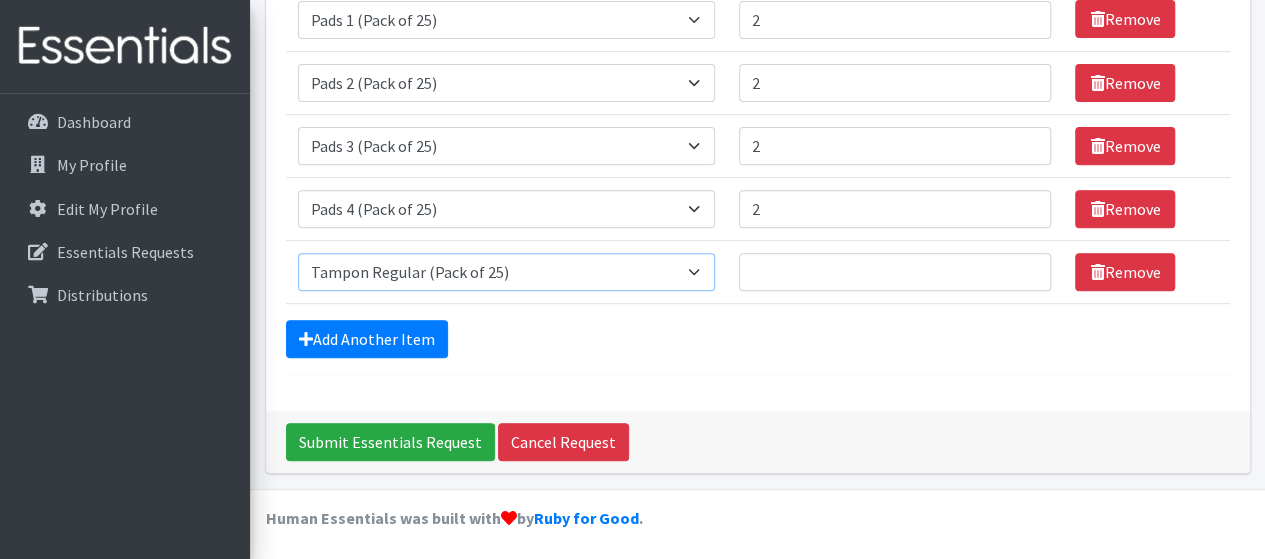 click on "Select an item
Liners (Pack of 100)
Makeup Bag (25)
Pads 1 (Pack of 25)
Pads 2 (Pack of 25)
Pads 3 (Pack of 25)
Pads 4 (Pack of 25)
Pads 5 (Pack of 25) LIMITED QUANTITIES
Tampon Regular (Pack of 25)
Tampon Super (Pack of 25)
Tampons Light (Pack of 25)" at bounding box center (506, 272) 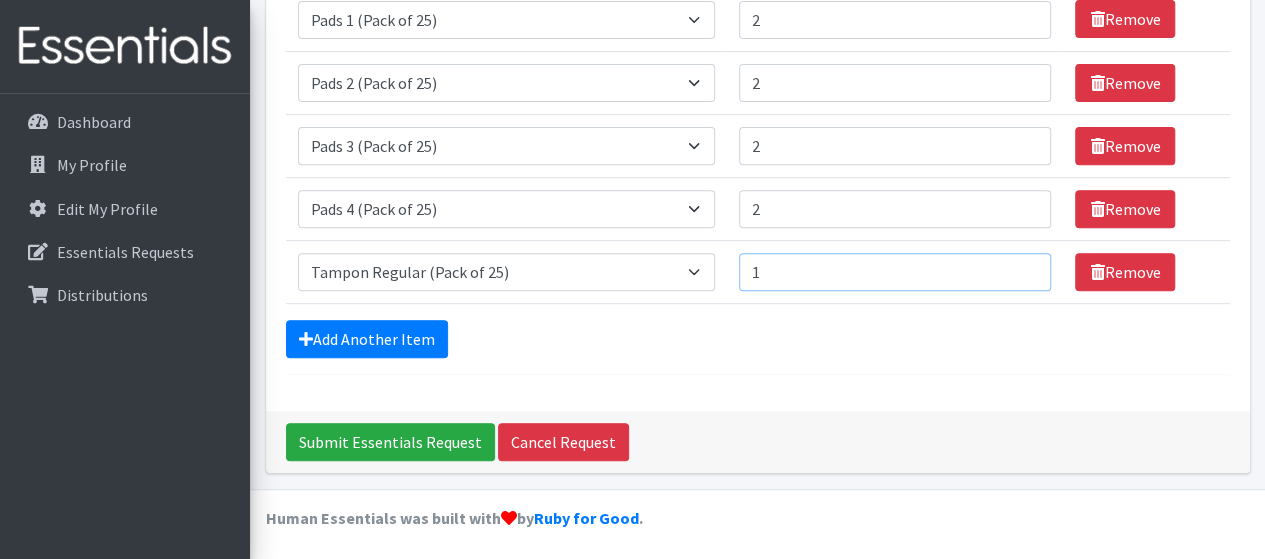 click on "1" at bounding box center [895, 272] 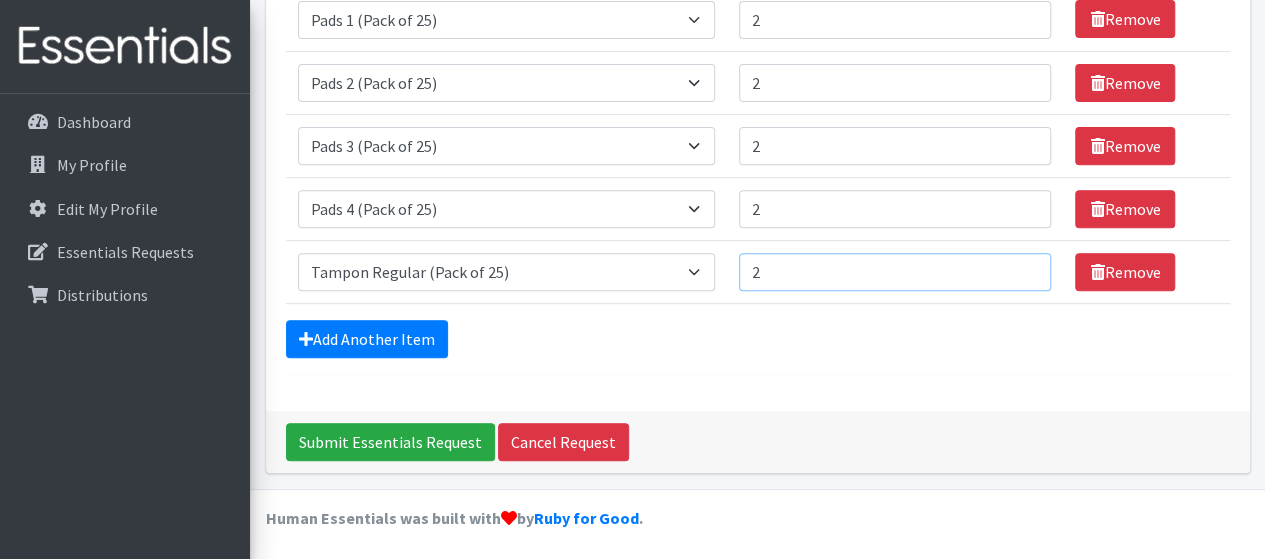type on "2" 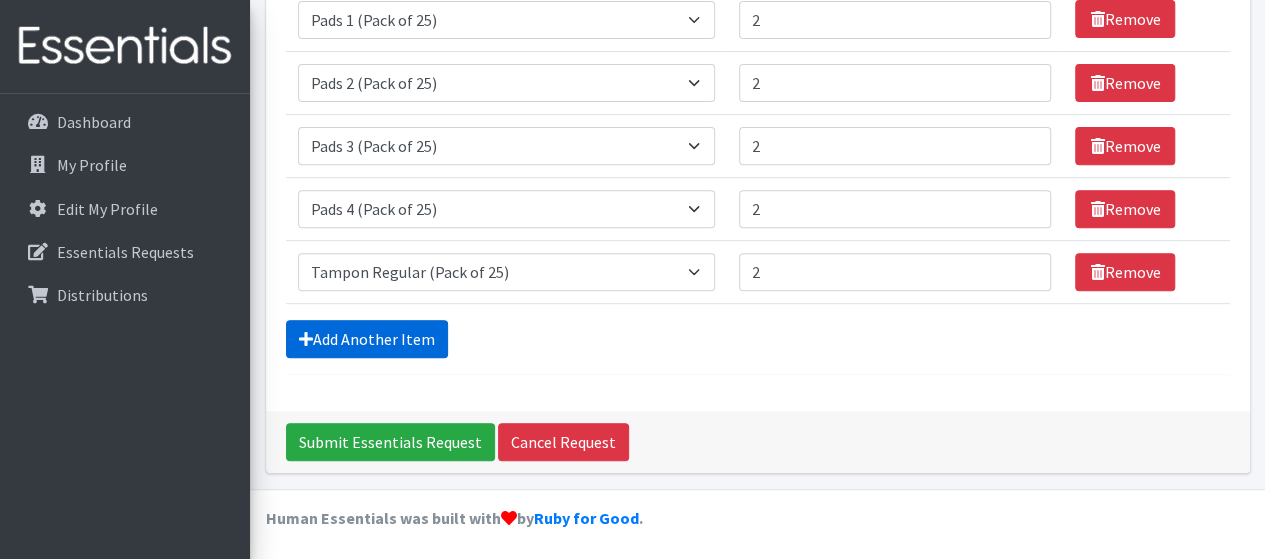 click on "Add Another Item" at bounding box center (367, 339) 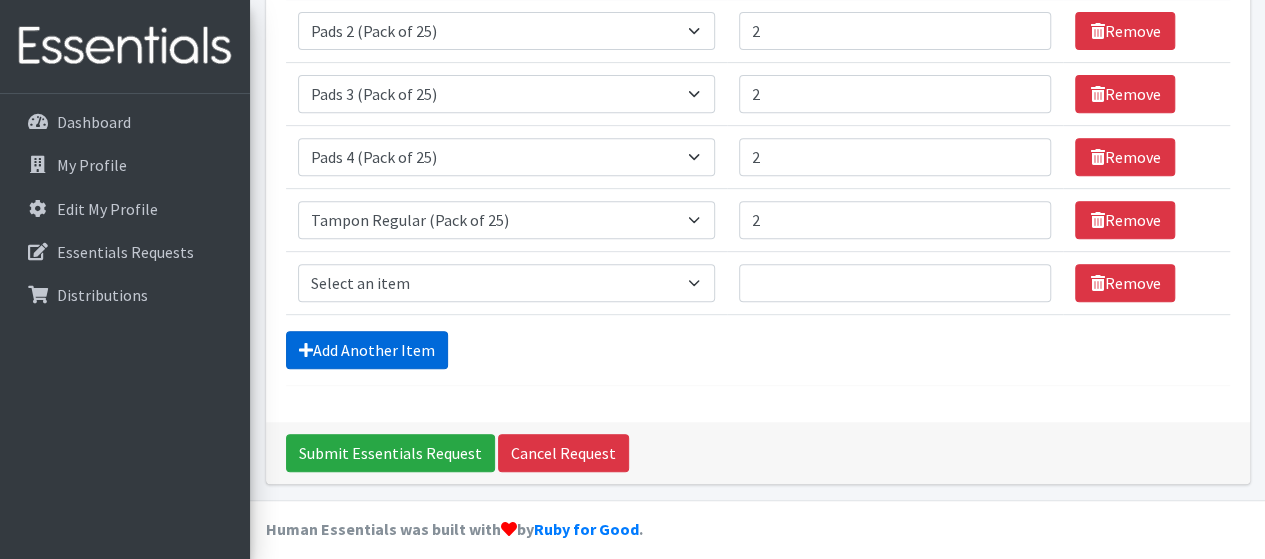 scroll, scrollTop: 384, scrollLeft: 0, axis: vertical 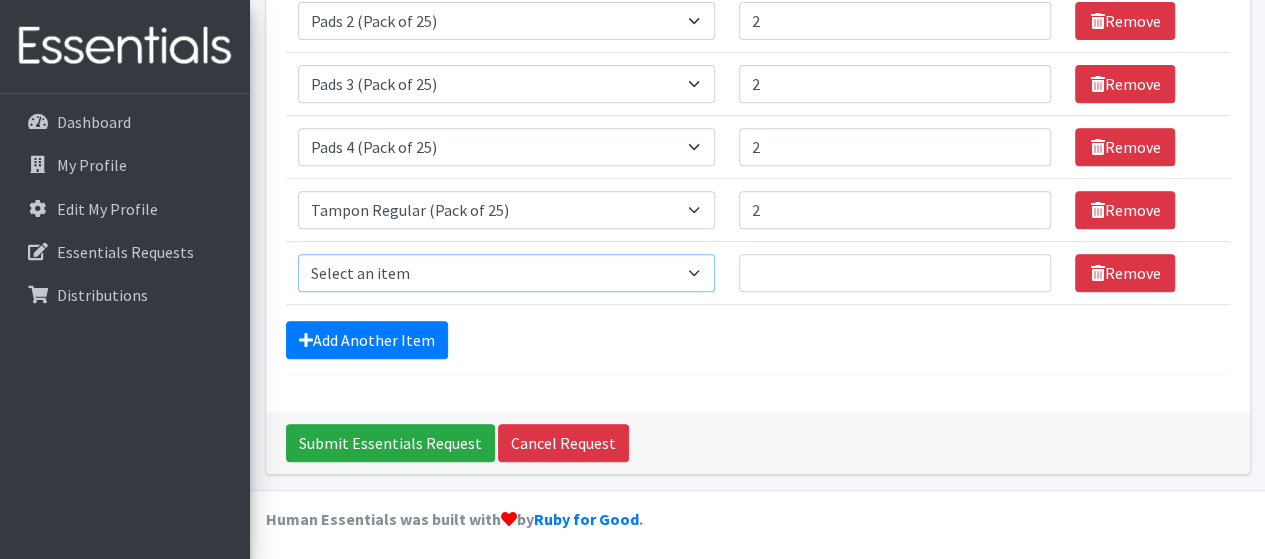 click on "Select an item
Liners (Pack of 100)
Makeup Bag (25)
Pads 1 (Pack of 25)
Pads 2 (Pack of 25)
Pads 3 (Pack of 25)
Pads 4 (Pack of 25)
Pads 5 (Pack of 25) LIMITED QUANTITIES
Tampon Regular (Pack of 25)
Tampon Super (Pack of 25)
Tampons Light (Pack of 25)" at bounding box center (506, 273) 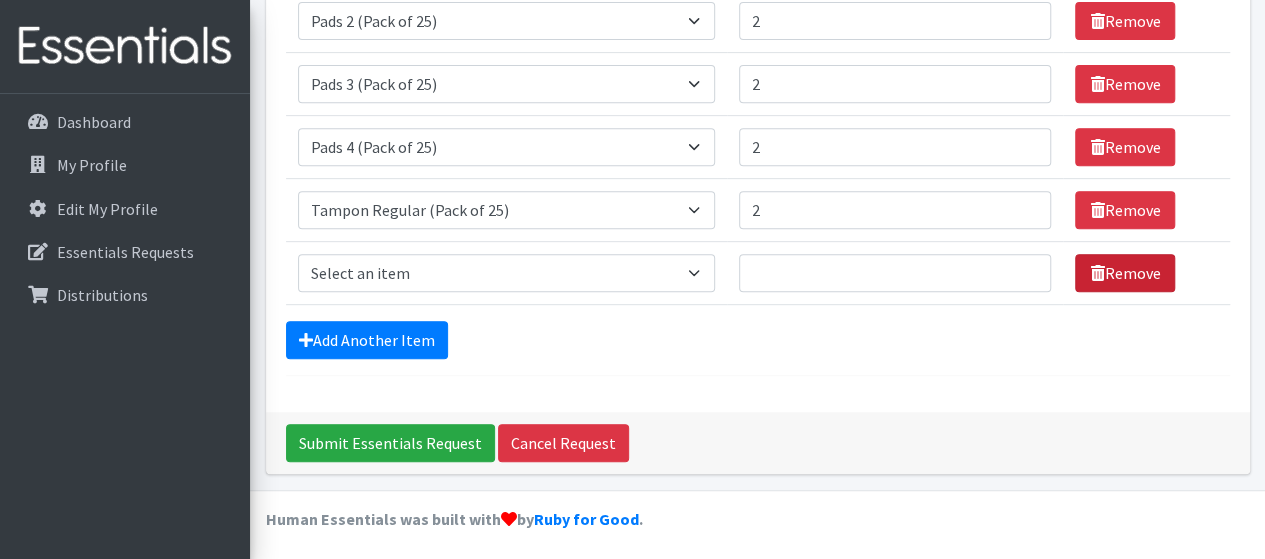 click on "Remove" at bounding box center (1125, 273) 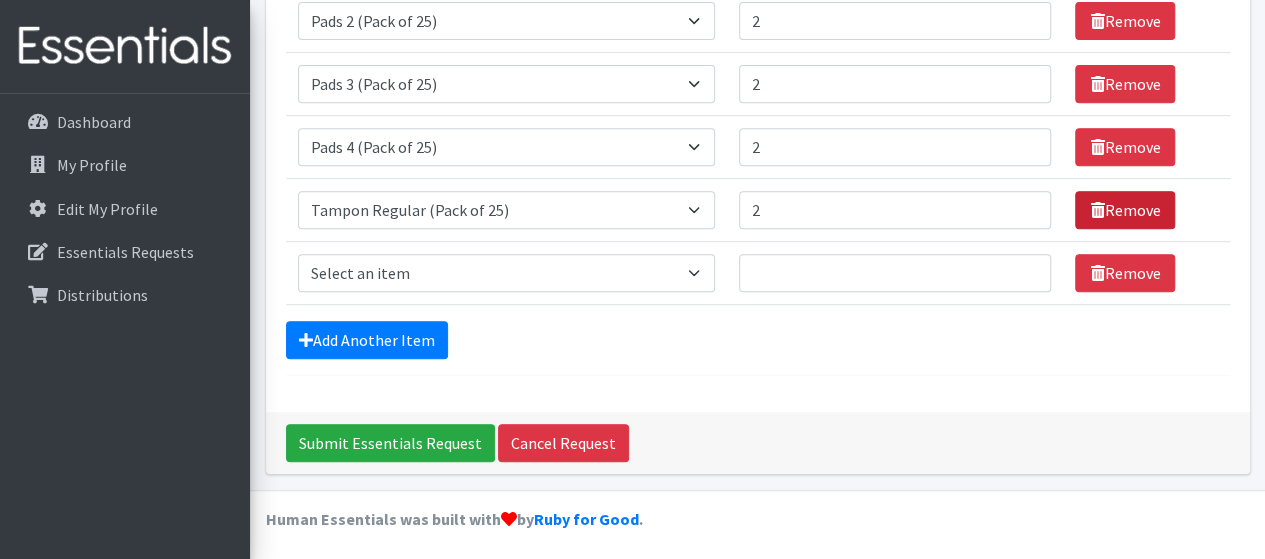 scroll, scrollTop: 322, scrollLeft: 0, axis: vertical 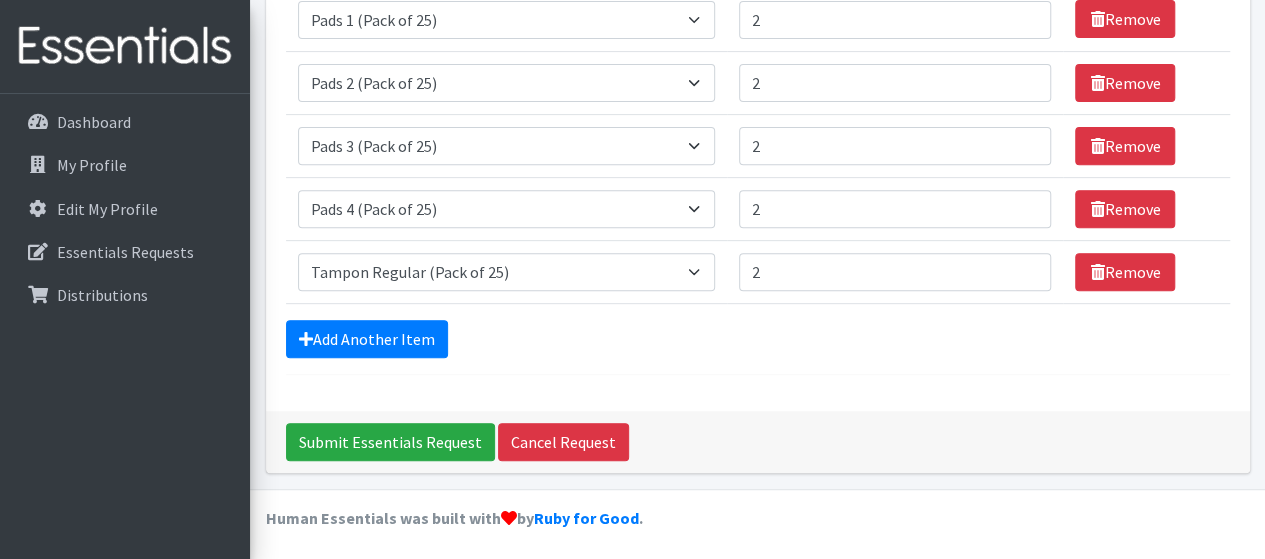 click on "Comments:
Item Requested
Quantity
Item Requested
Select an item
Liners (Pack of 100)
Makeup Bag (25)
Pads 1 (Pack of 25)
Pads 2 (Pack of 25)
Pads 3 (Pack of 25)
Pads 4 (Pack of 25)
Pads 5 (Pack of 25) LIMITED QUANTITIES
Tampon Regular (Pack of 25)
Tampon Super (Pack of 25)
Tampons Light (Pack of 25)
Quantity
2
Remove
Item Requested
Select an item
Liners (Pack of 100)
Makeup Bag (25)
Pads 1 (Pack of 25)
Pads 2 (Pack of 25)
Pads 3 (Pack of 25)
Pads 4 (Pack of 25)
Pads 5 (Pack of 25) LIMITED QUANTITIES
Tampon Regular (Pack of 25)
Tampon Super (Pack of 25)
Tampons Light (Pack of 25)
Quantity
2
Remove" at bounding box center [758, 101] 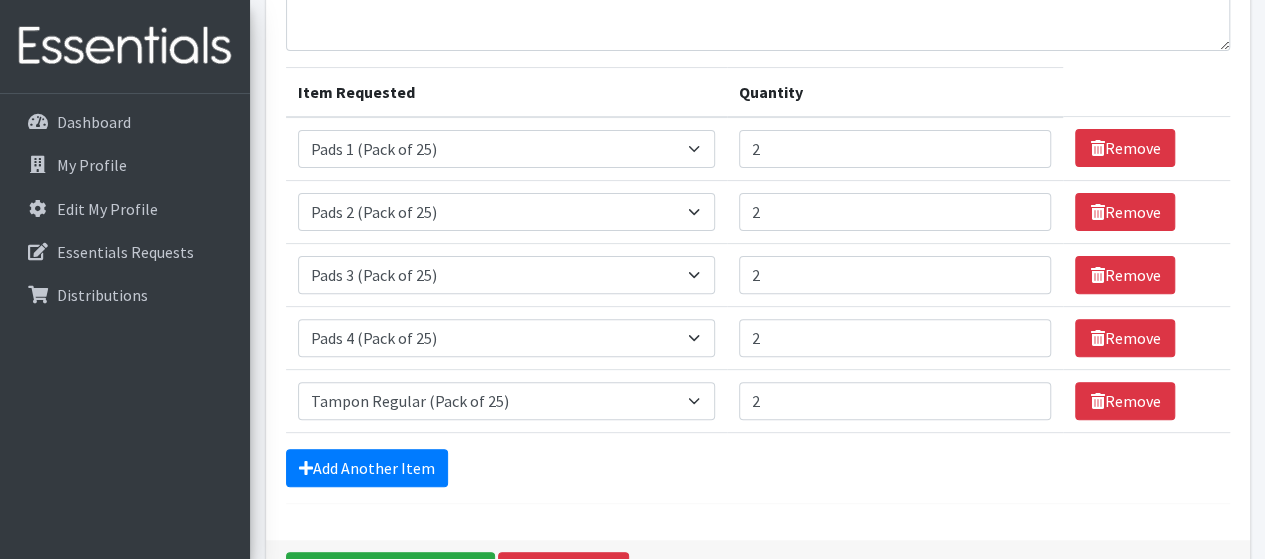 scroll, scrollTop: 322, scrollLeft: 0, axis: vertical 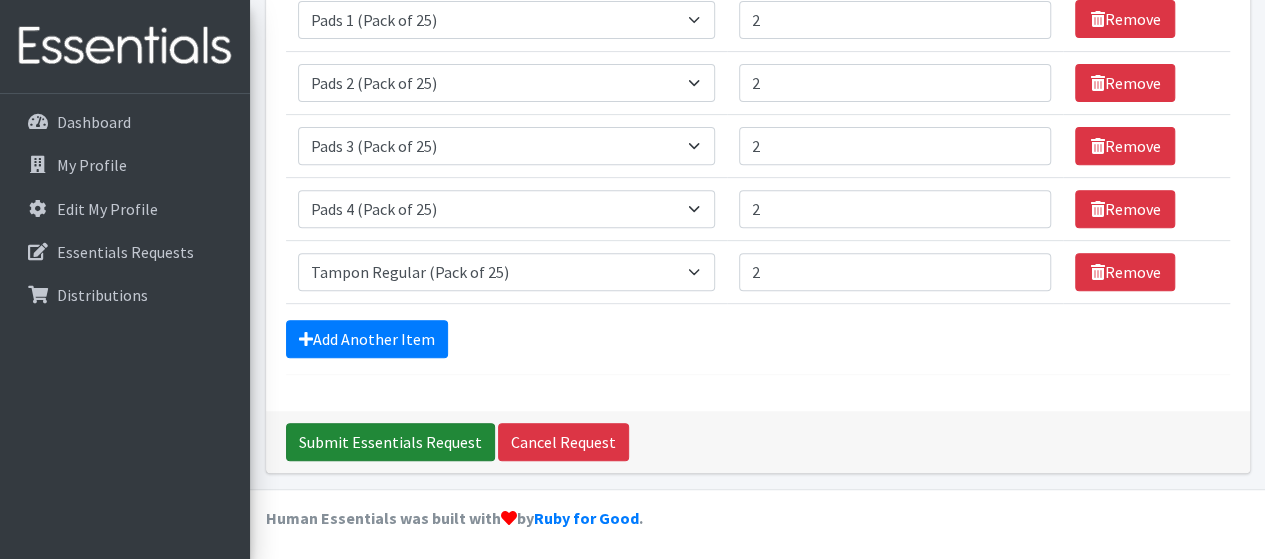 click on "Submit Essentials Request" at bounding box center (390, 442) 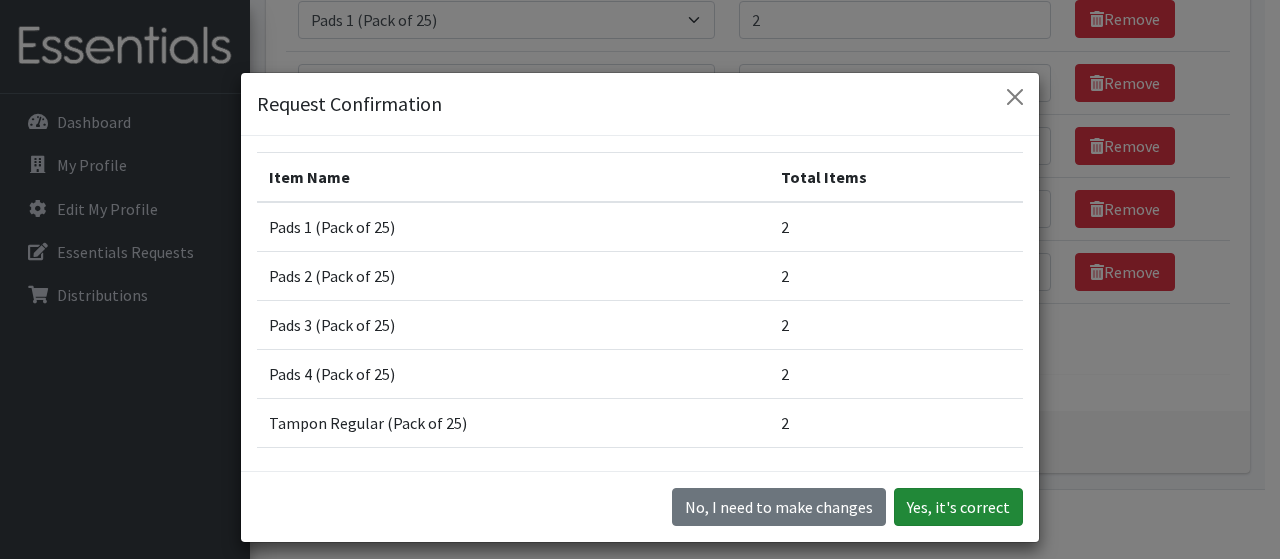 click on "Yes, it's correct" at bounding box center [958, 507] 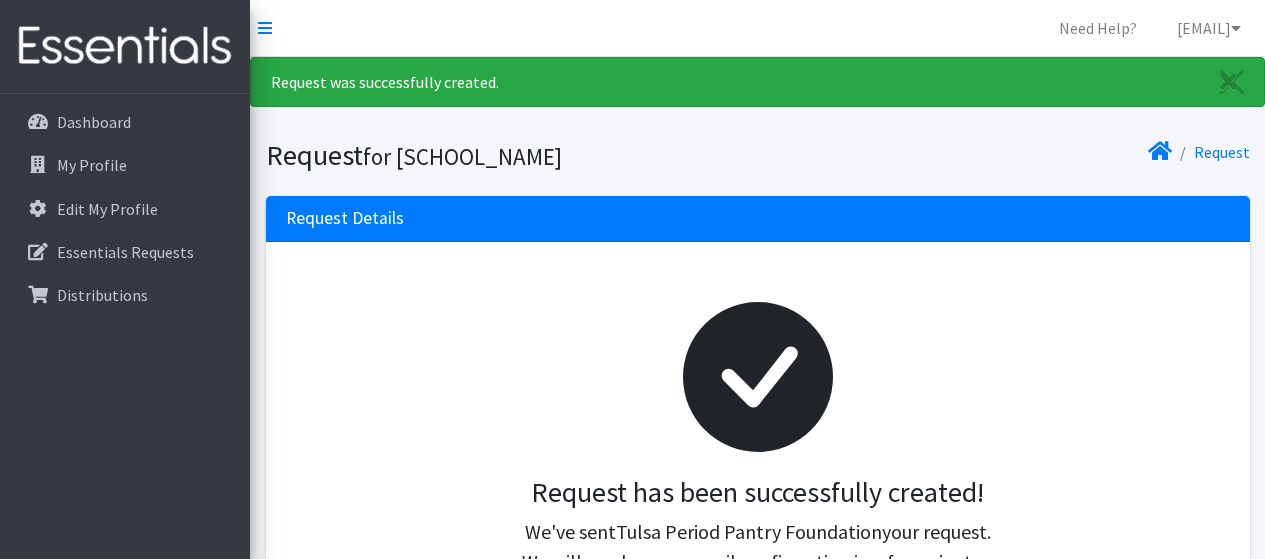 scroll, scrollTop: 0, scrollLeft: 0, axis: both 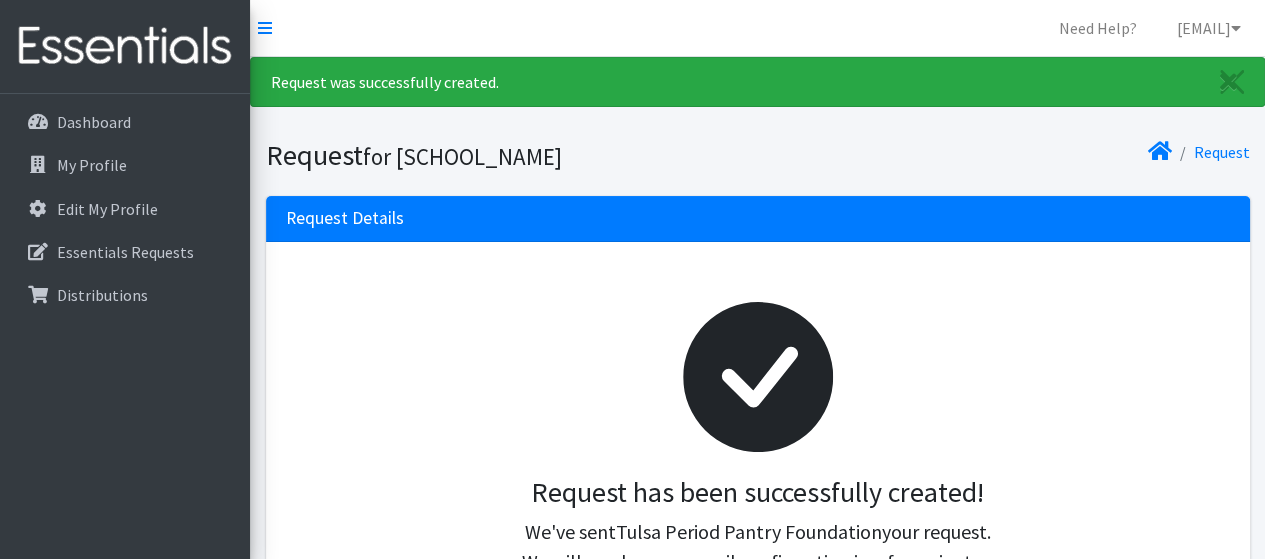 click at bounding box center [758, 377] 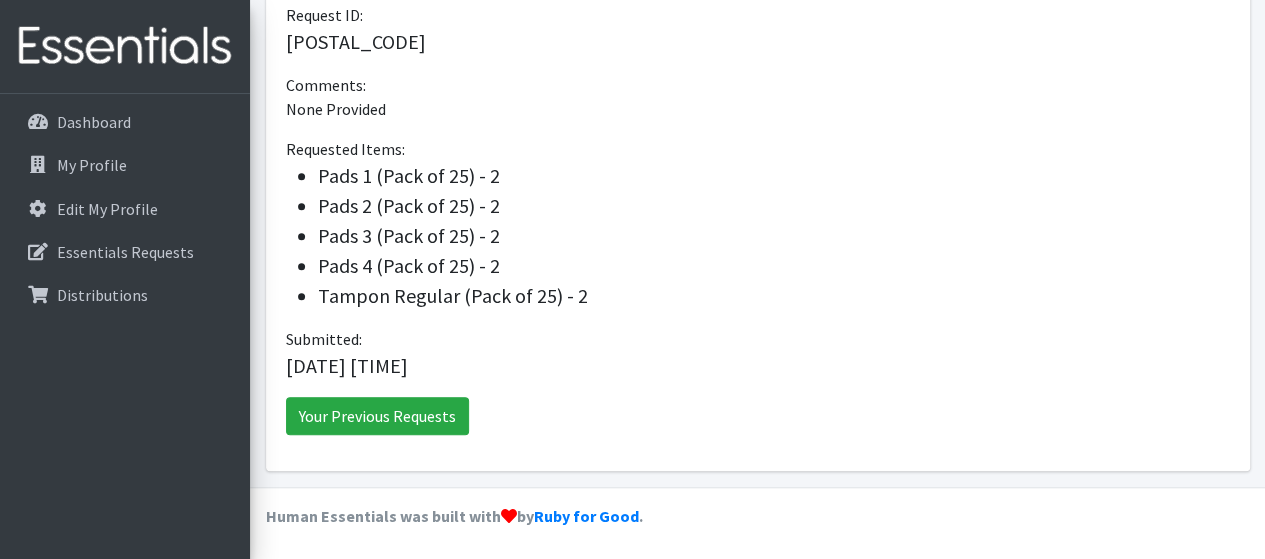 scroll, scrollTop: 607, scrollLeft: 0, axis: vertical 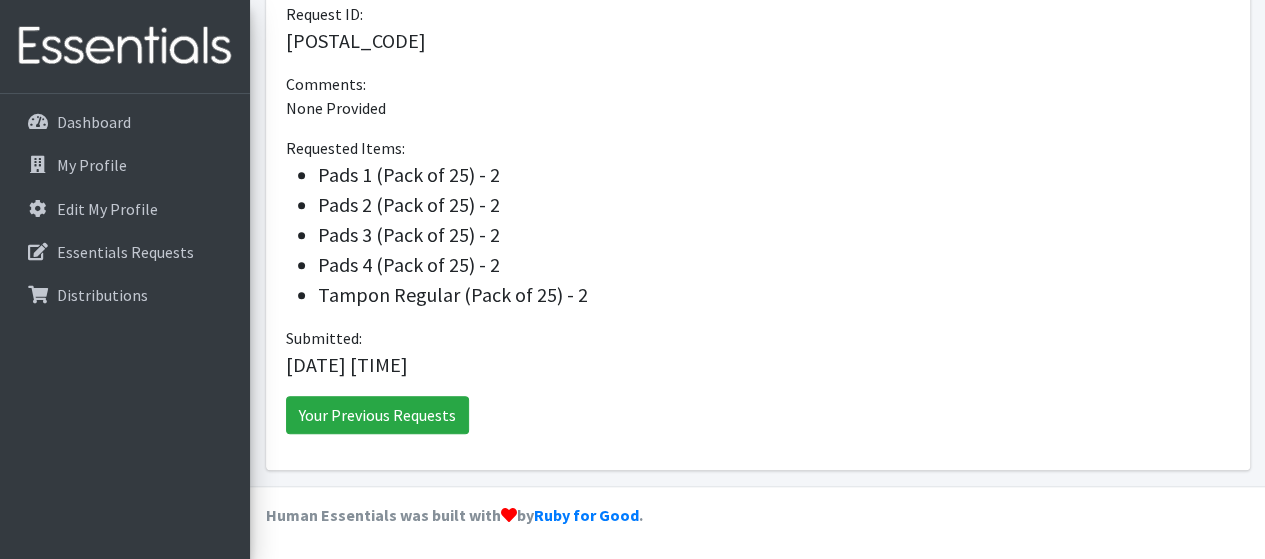click on "Requested Items:
Pads 1 (Pack of 25) - 2
Pads 2 (Pack of 25) - 2
Pads 3 (Pack of 25) - 2
Pads 4 (Pack of 25) - 2
Tampon Regular (Pack of 25) - 2" at bounding box center (758, 223) 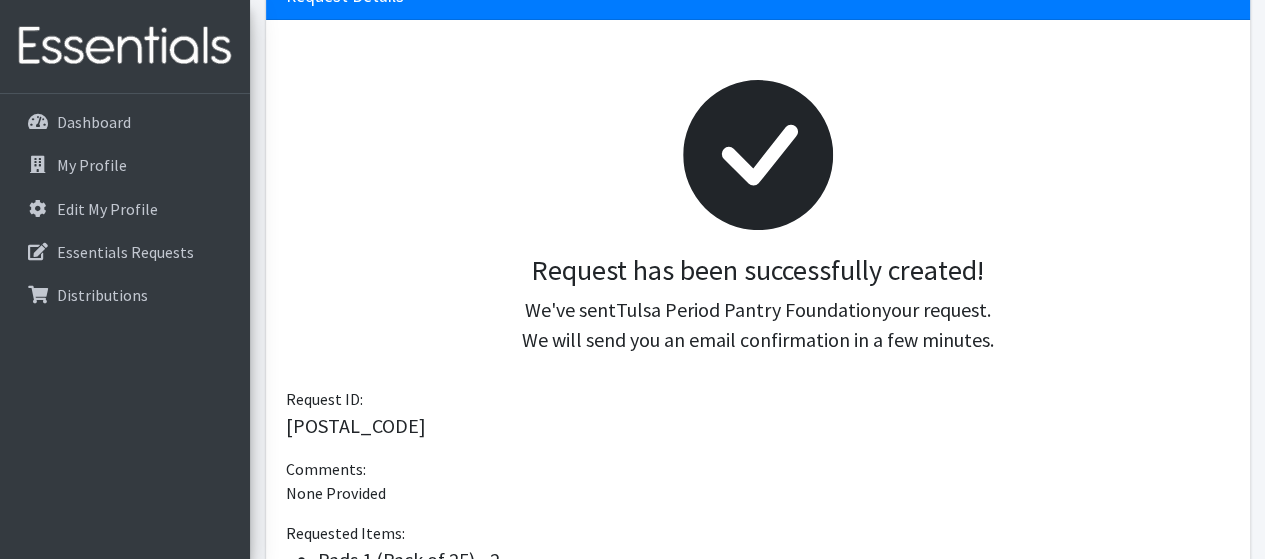 scroll, scrollTop: 107, scrollLeft: 0, axis: vertical 